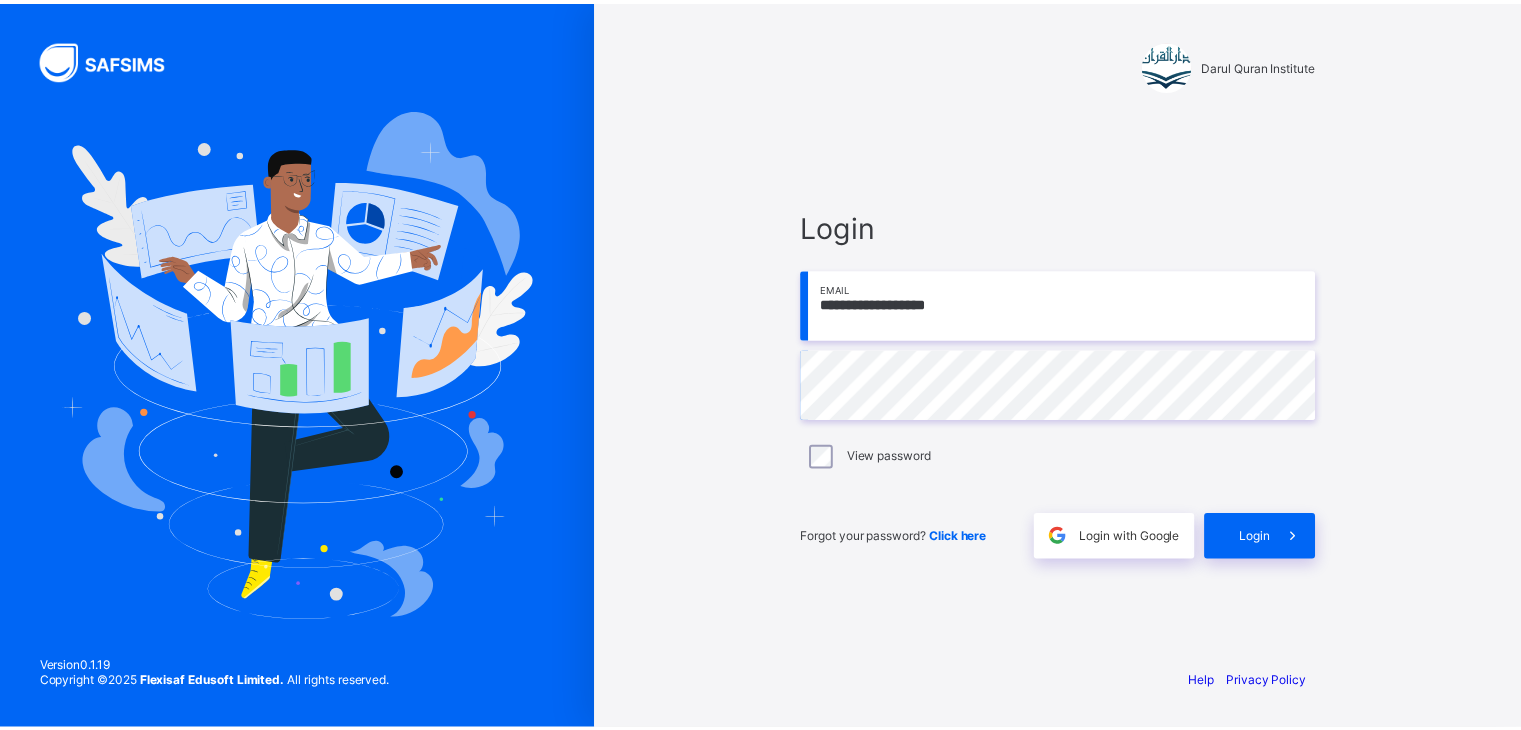 scroll, scrollTop: 0, scrollLeft: 0, axis: both 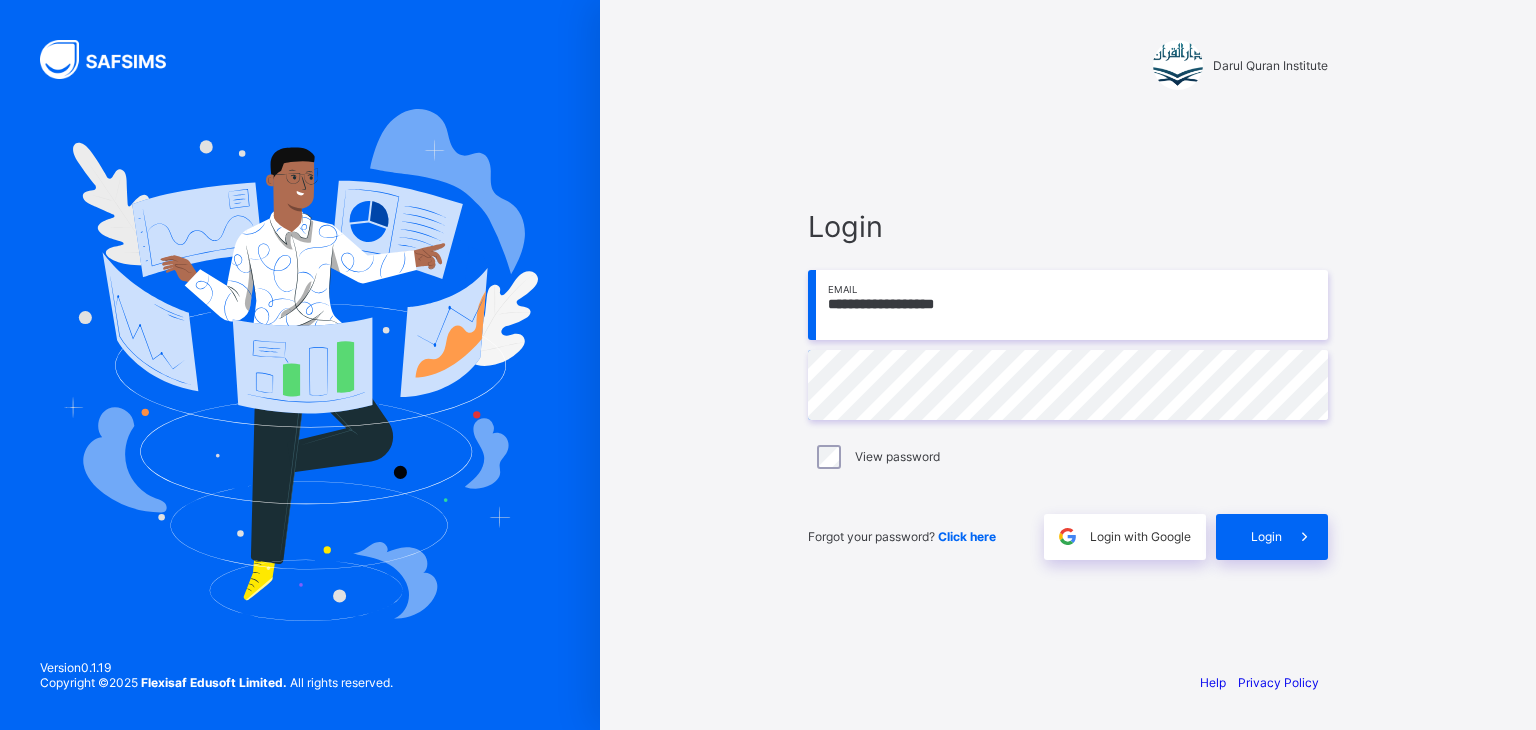 click on "**********" at bounding box center [1068, 305] 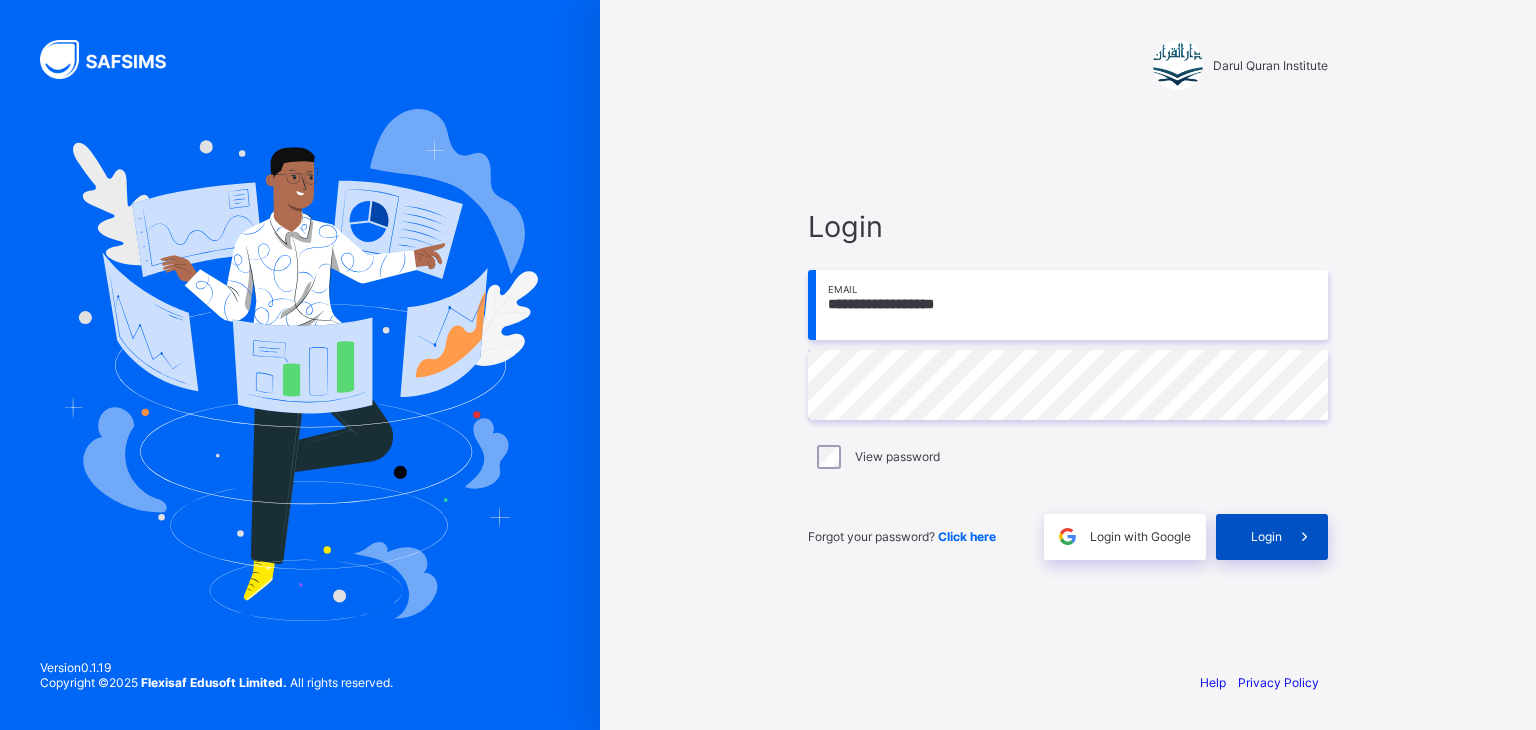 click on "Login" at bounding box center (1272, 537) 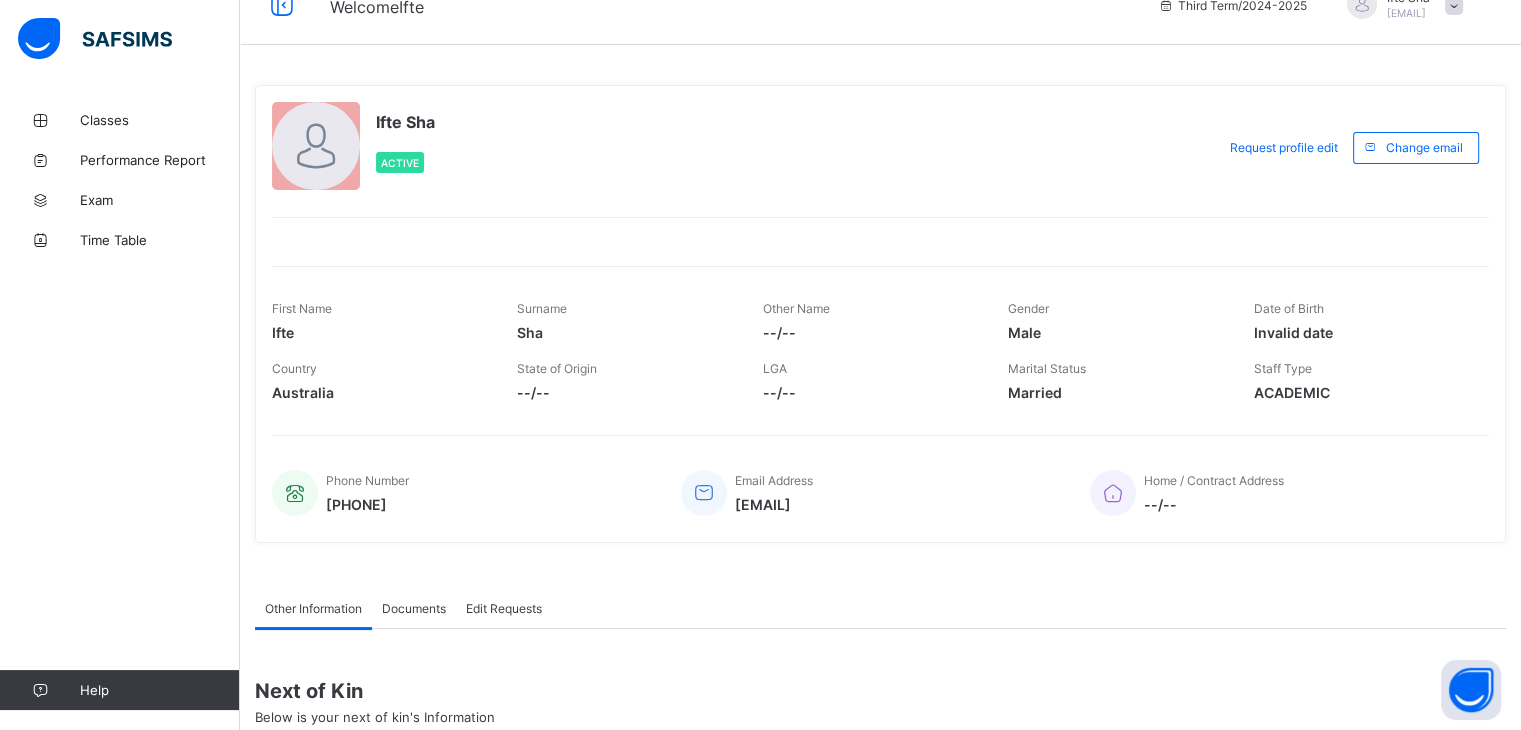 scroll, scrollTop: 0, scrollLeft: 0, axis: both 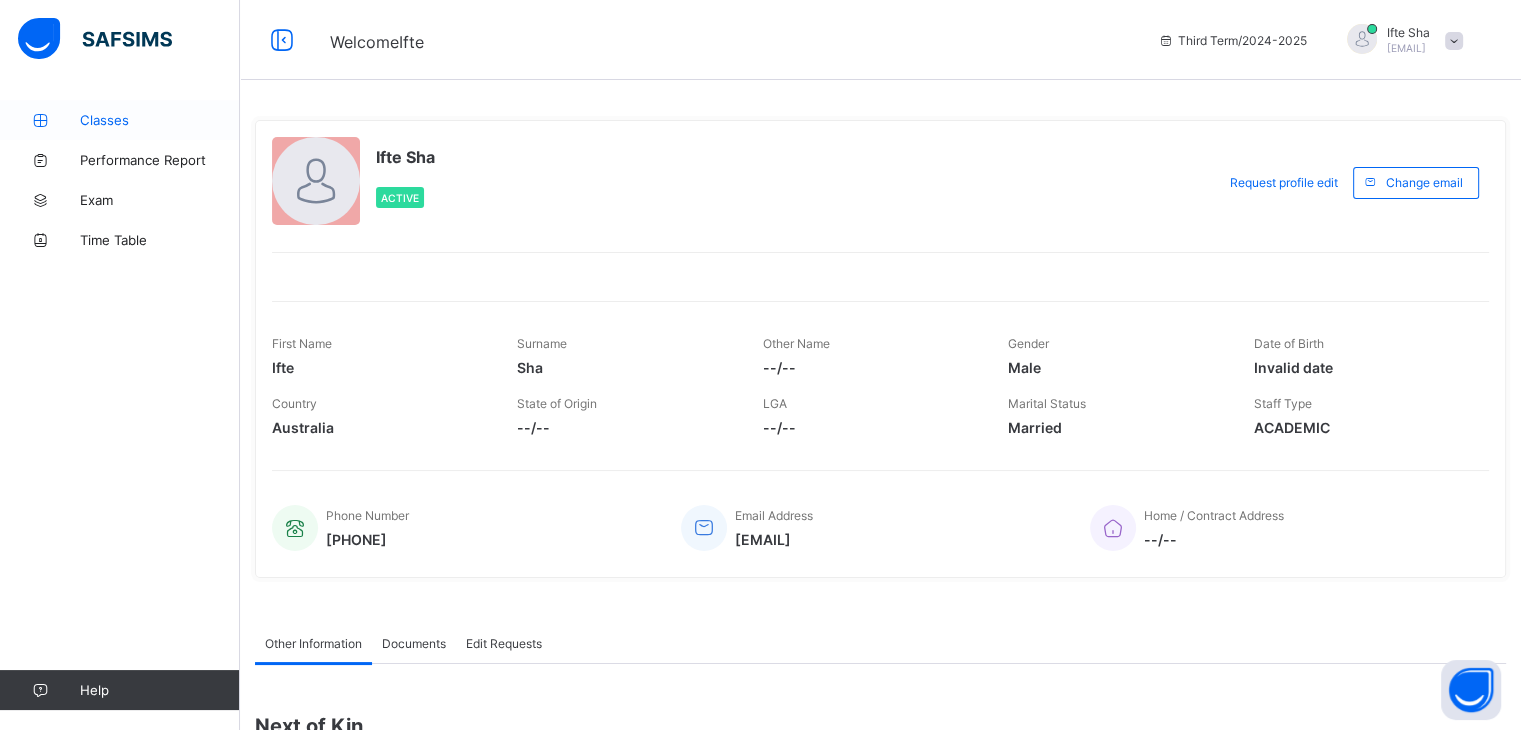 click on "Classes" at bounding box center (160, 120) 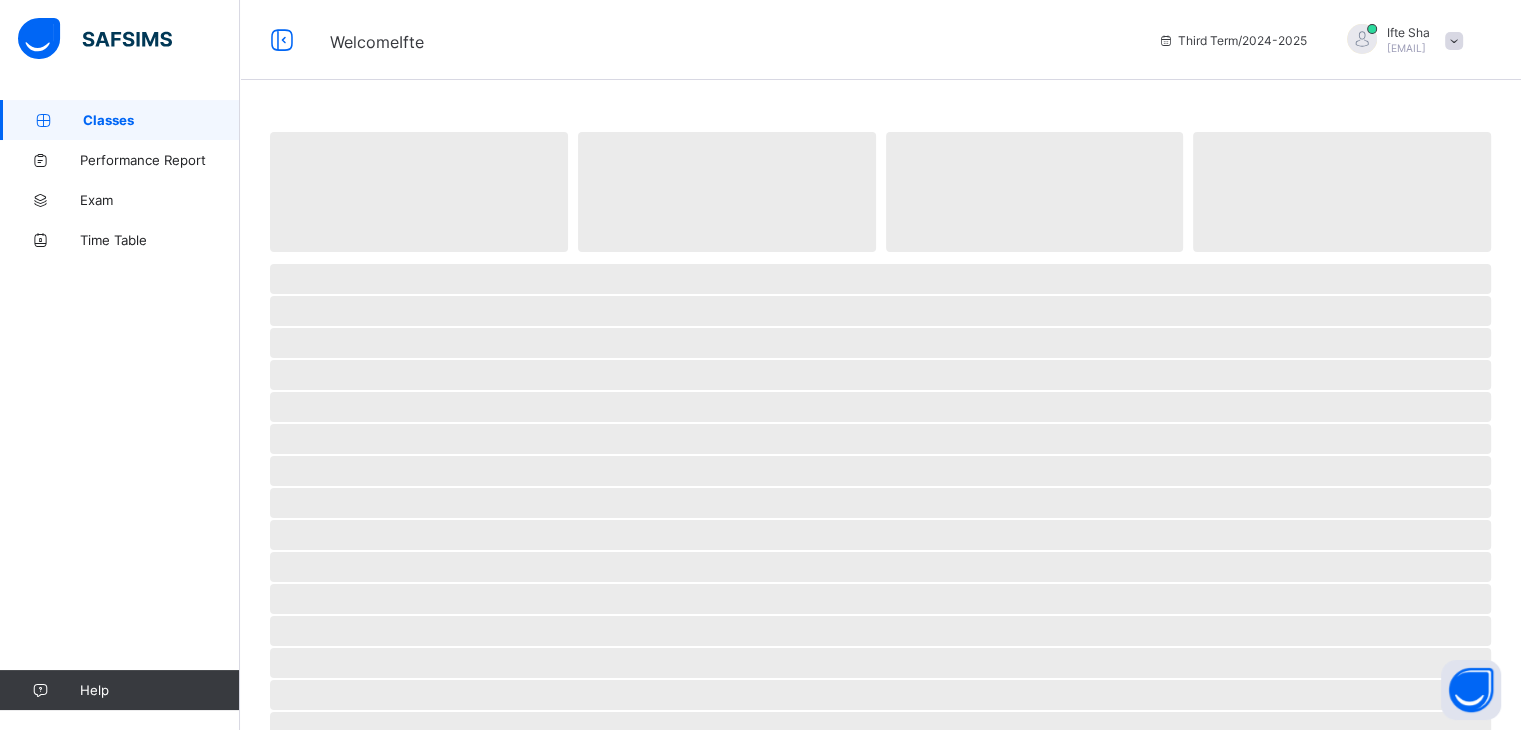 click on "Classes" at bounding box center (161, 120) 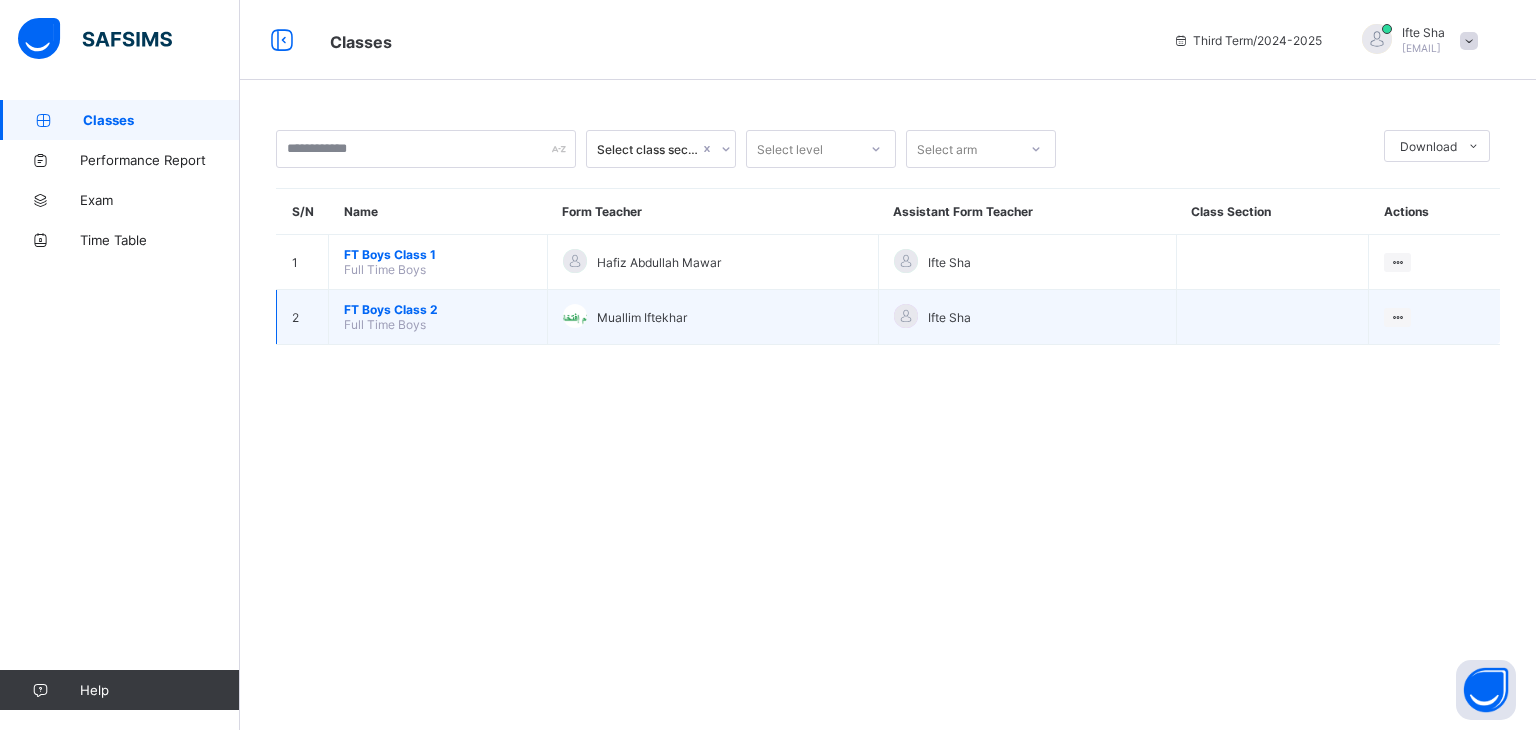 click on "FT Boys   Class 2   Full Time Boys" at bounding box center (438, 317) 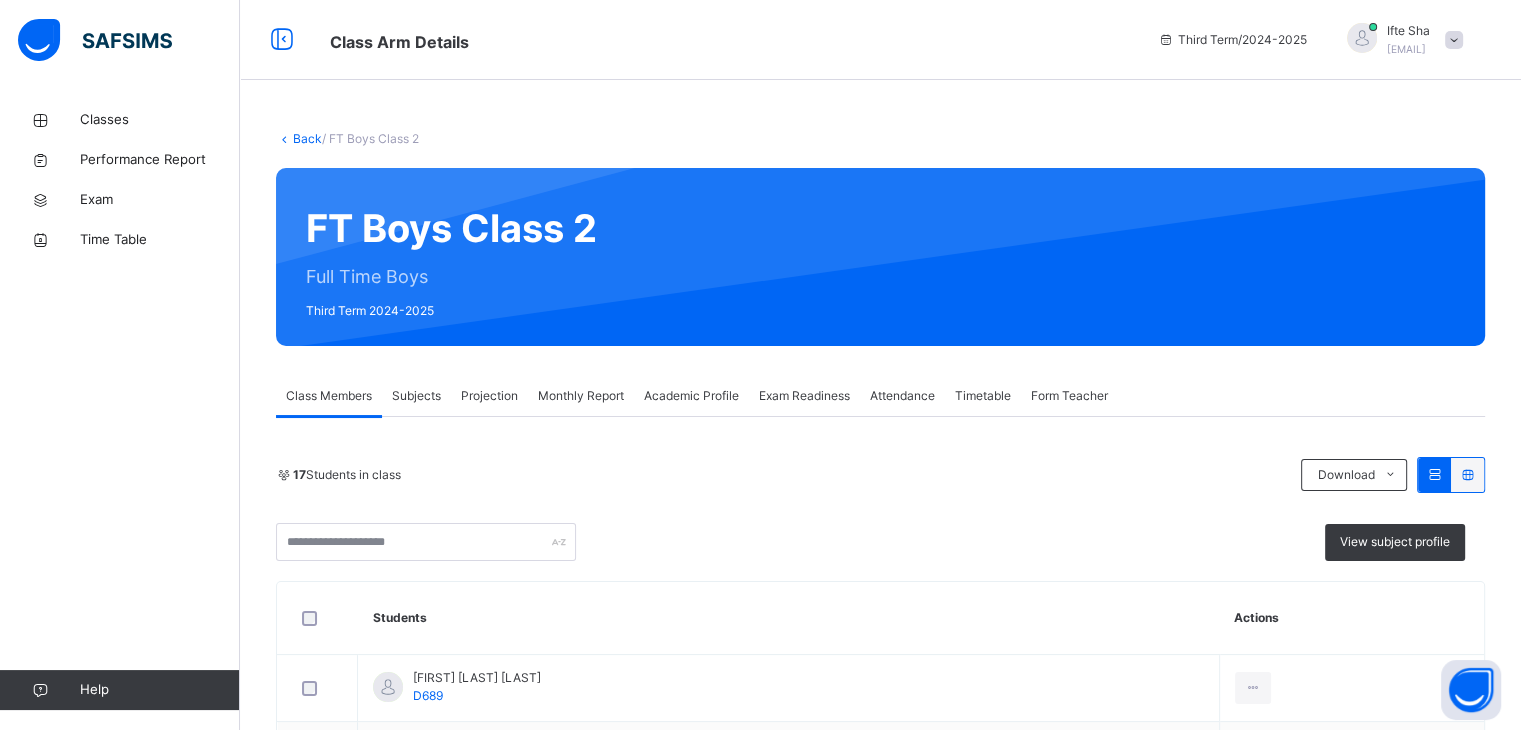 click on "Projection" at bounding box center [489, 396] 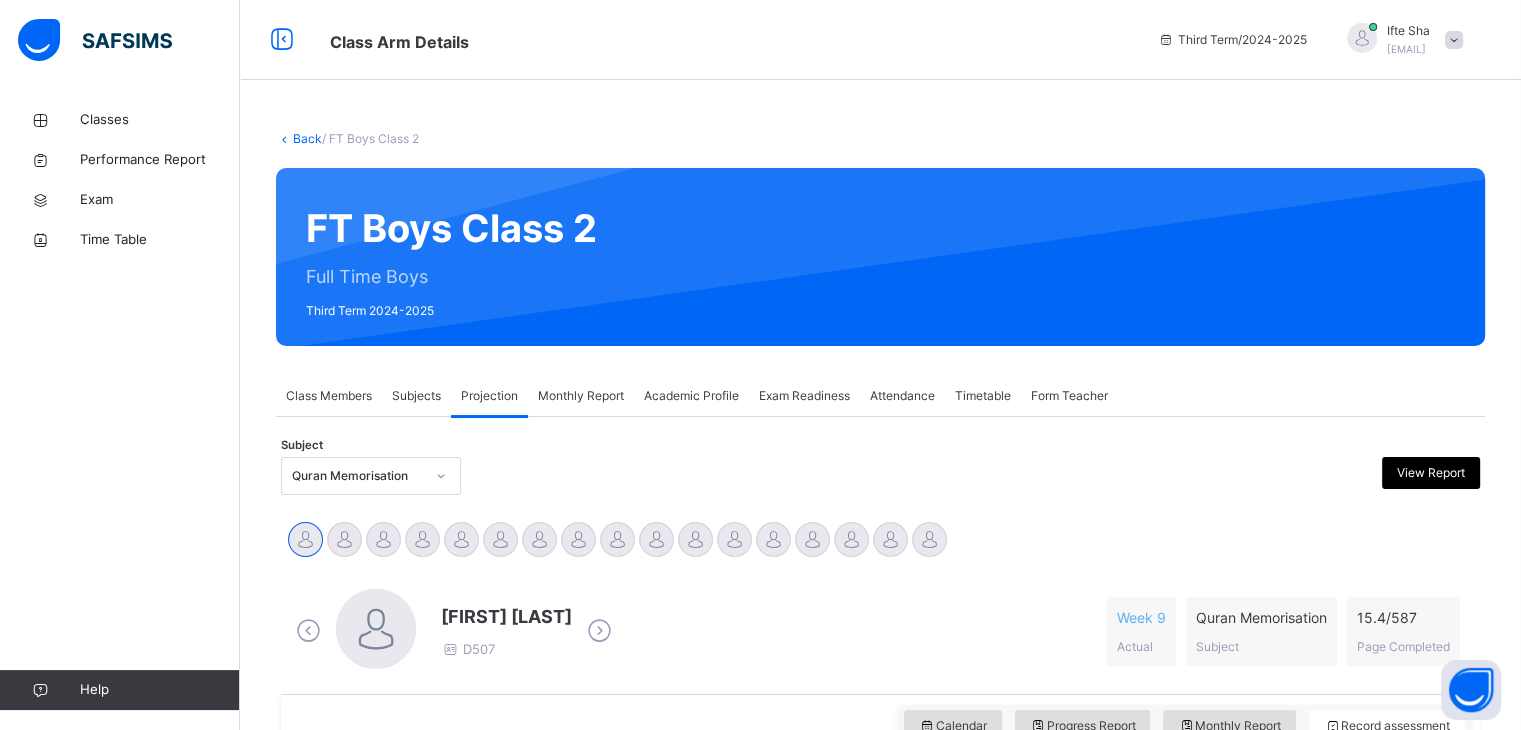 drag, startPoint x: 496, startPoint y: 383, endPoint x: 1008, endPoint y: 523, distance: 530.79565 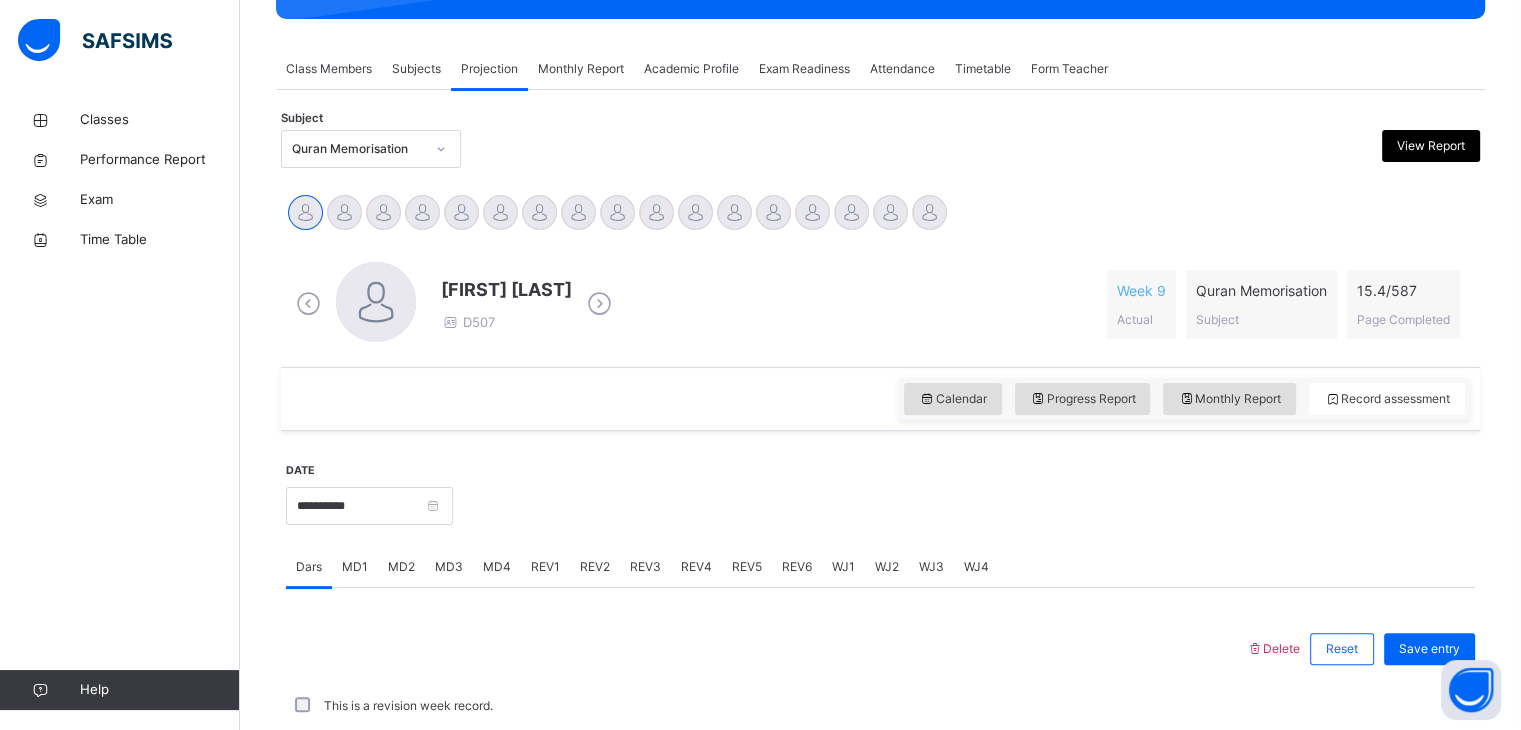scroll, scrollTop: 328, scrollLeft: 0, axis: vertical 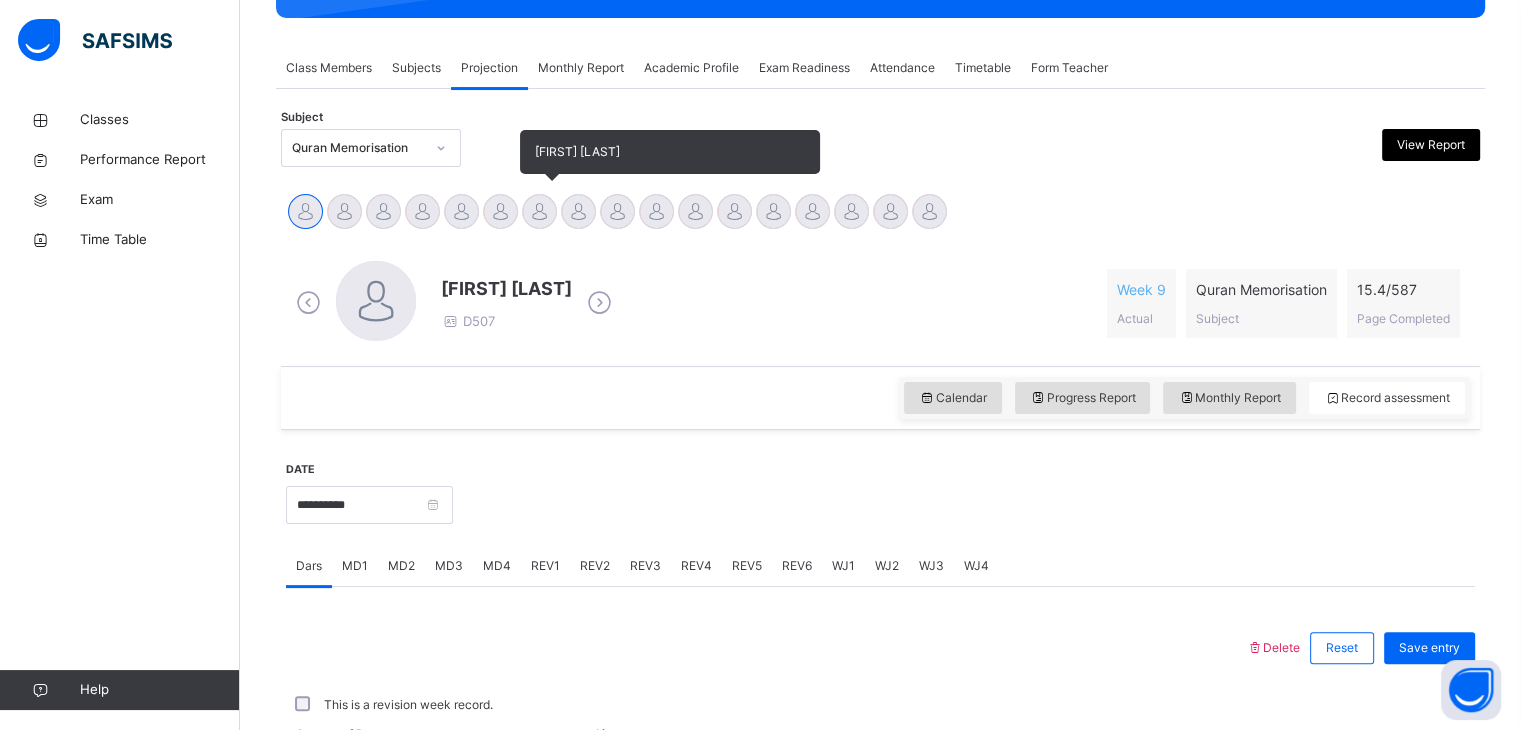click at bounding box center [539, 211] 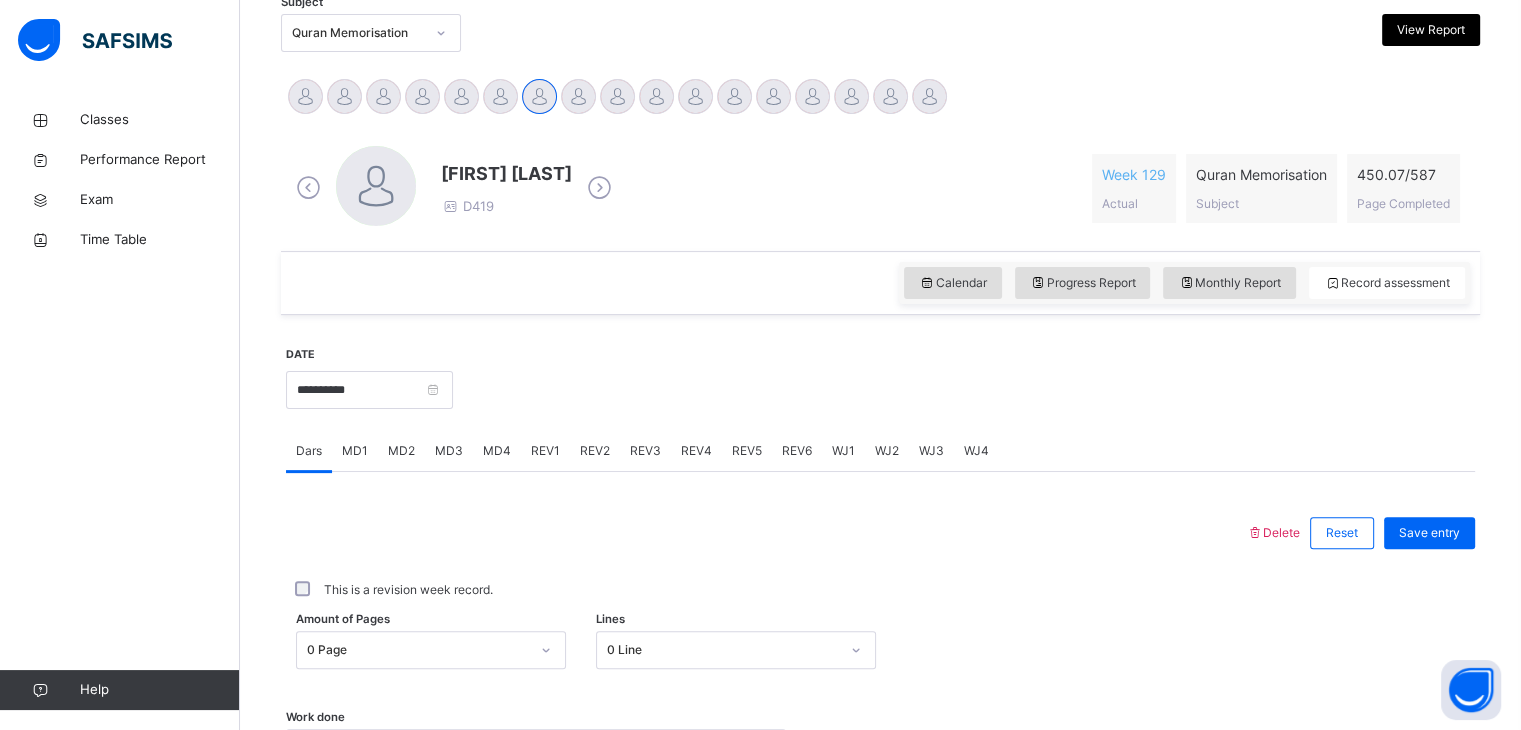 scroll, scrollTop: 484, scrollLeft: 0, axis: vertical 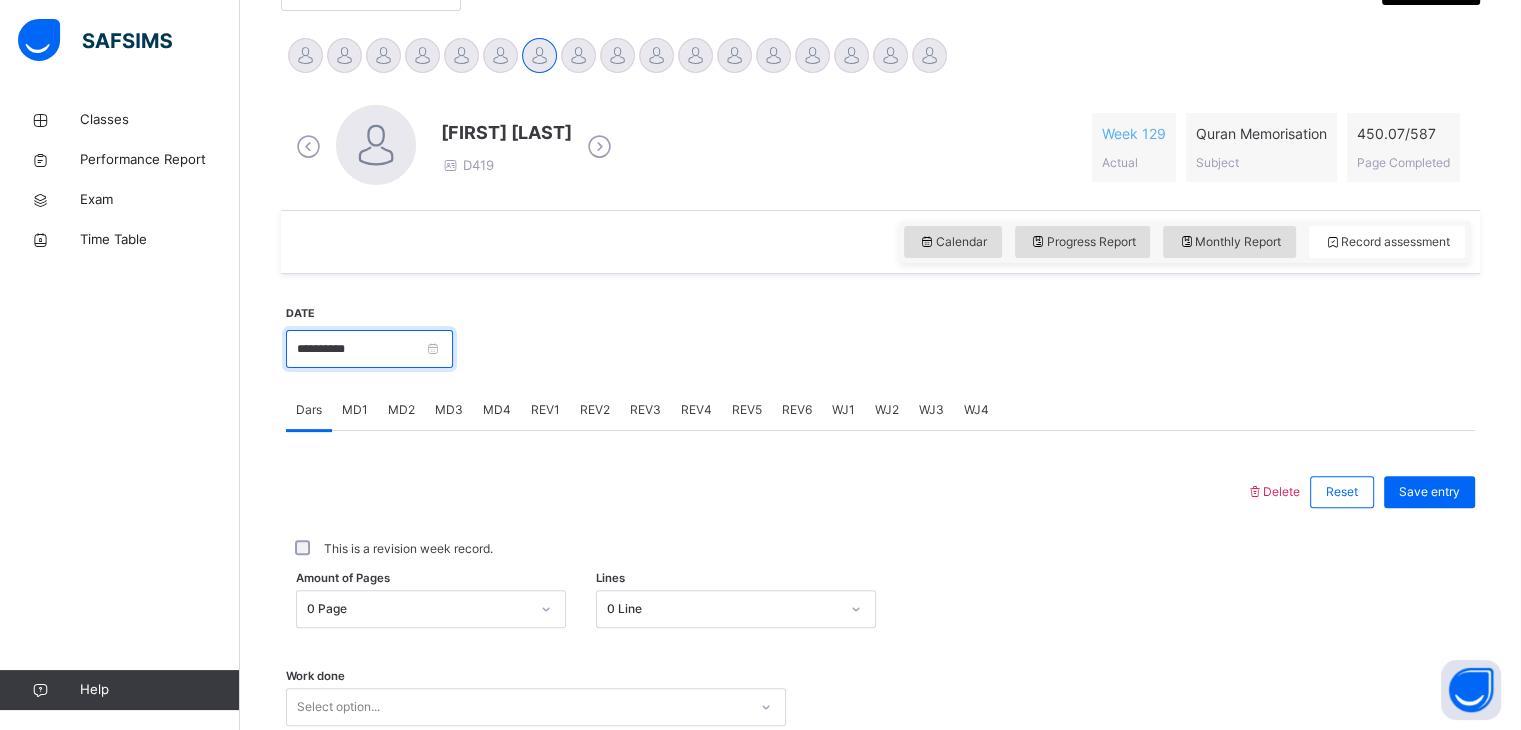 click on "**********" at bounding box center [369, 349] 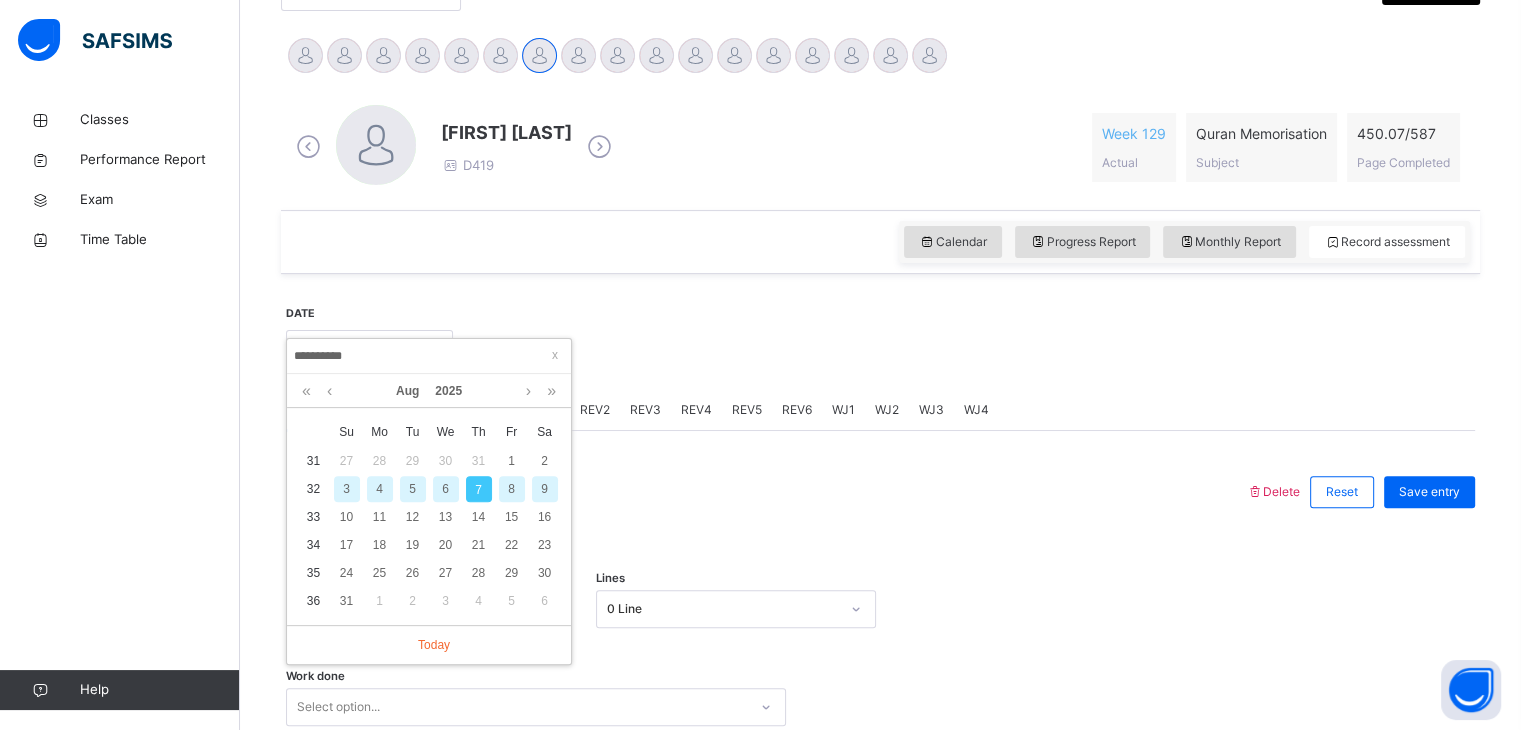 click on "30" at bounding box center (445, 461) 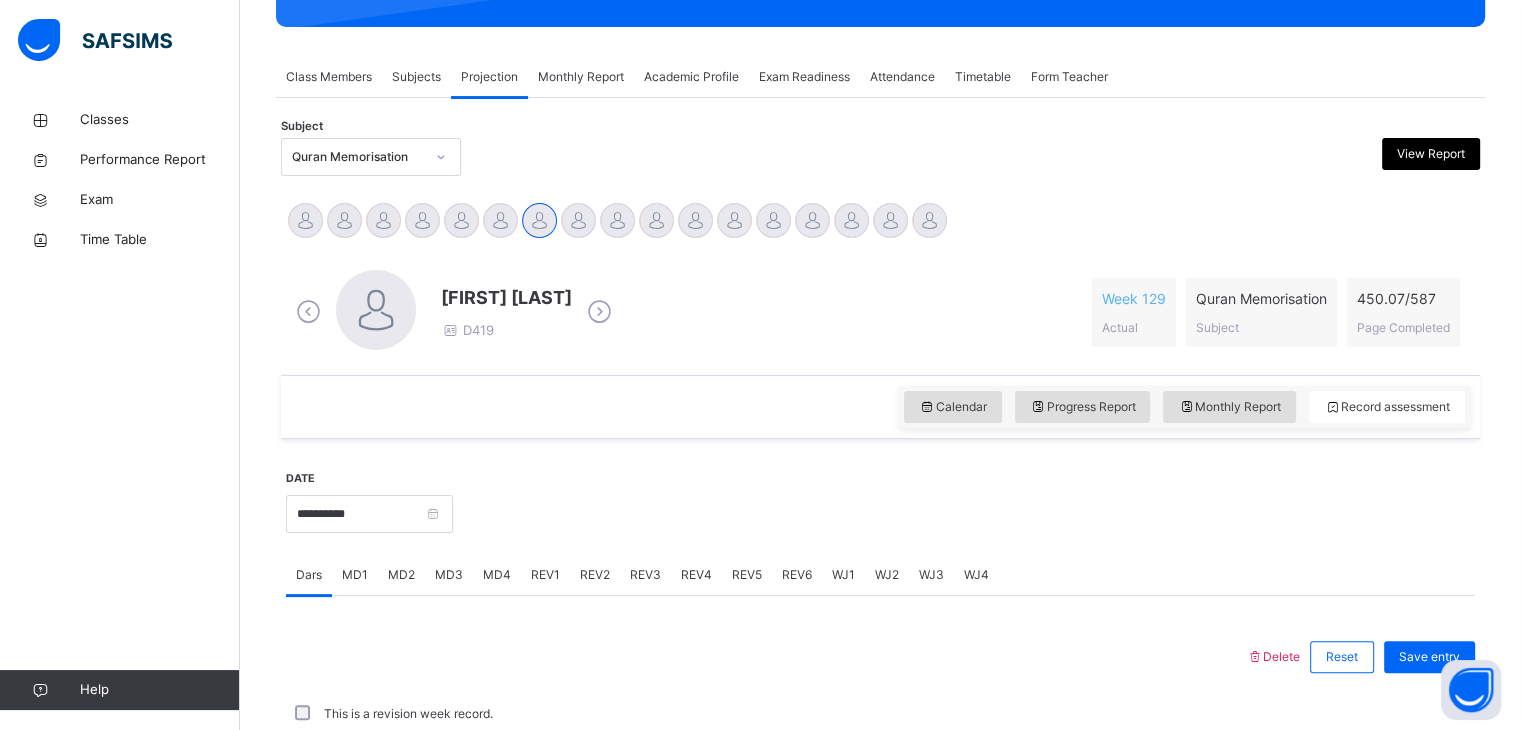 scroll, scrollTop: 484, scrollLeft: 0, axis: vertical 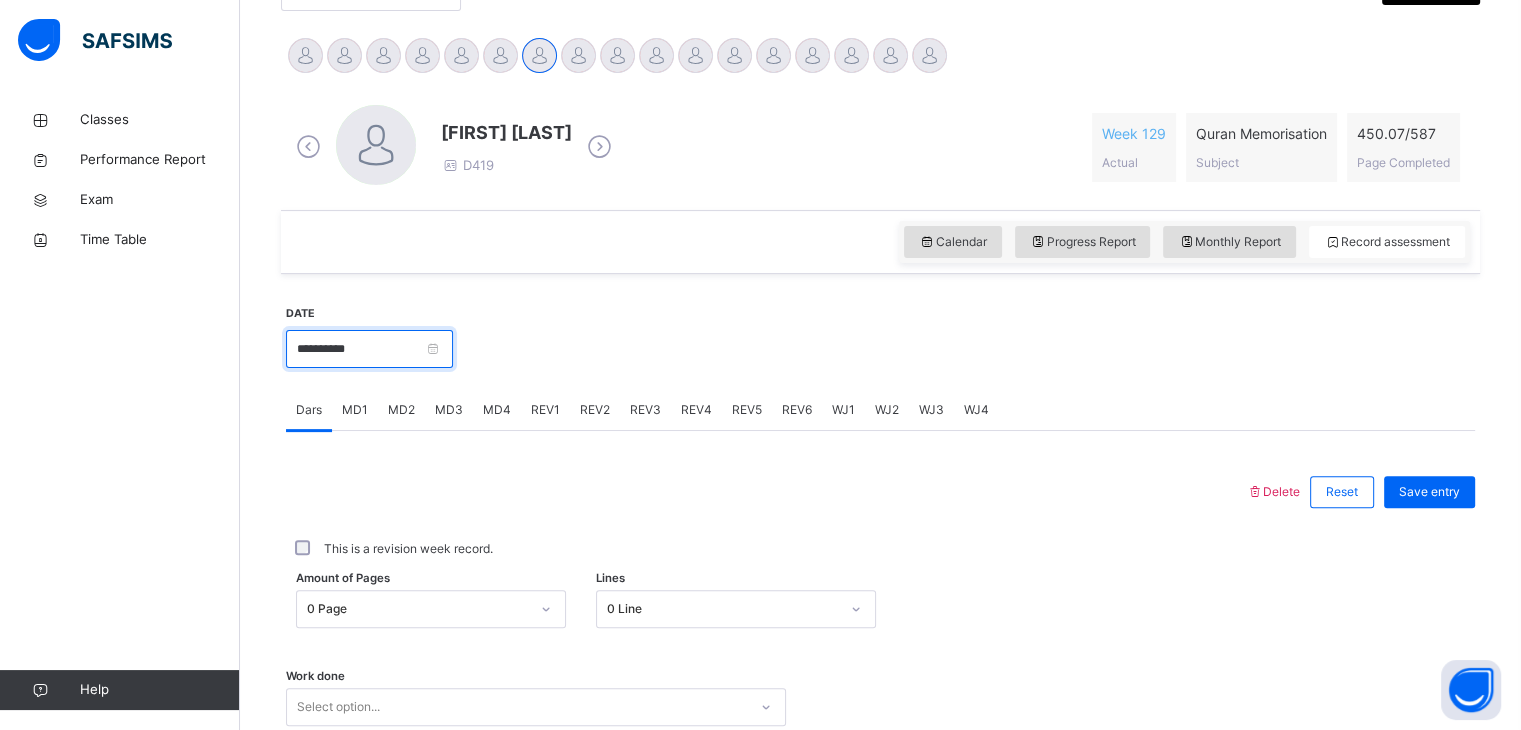 click on "**********" at bounding box center [369, 349] 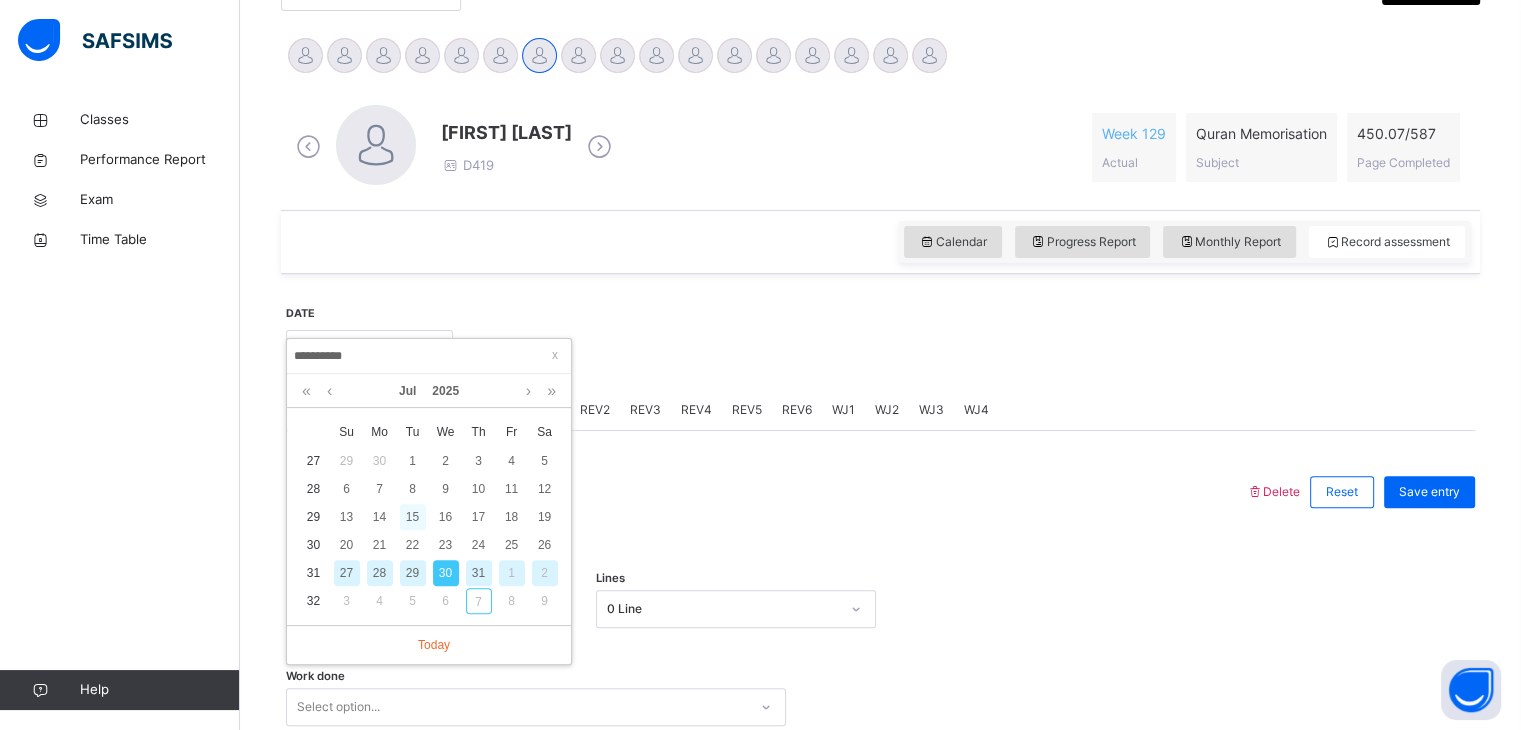 click on "15" at bounding box center (413, 517) 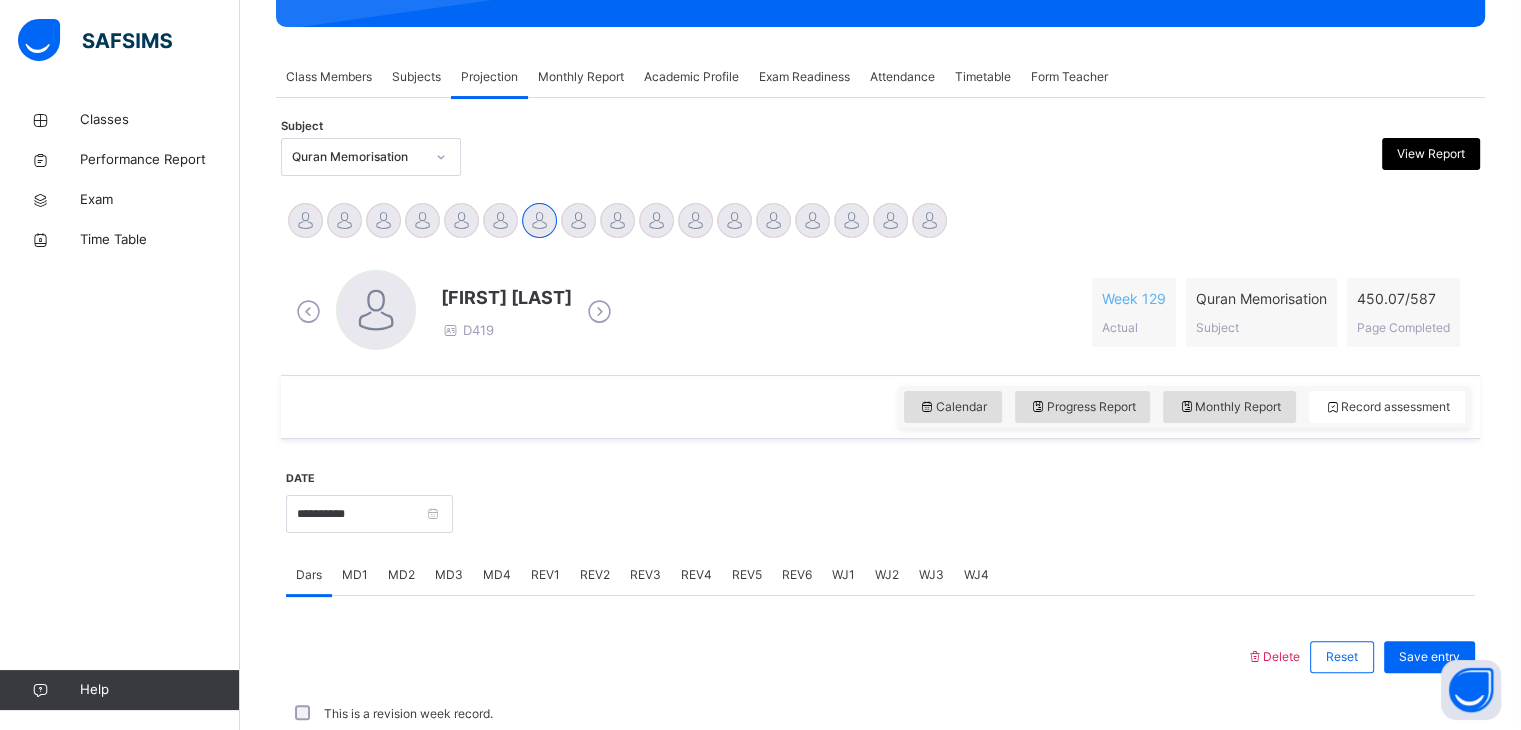 scroll, scrollTop: 484, scrollLeft: 0, axis: vertical 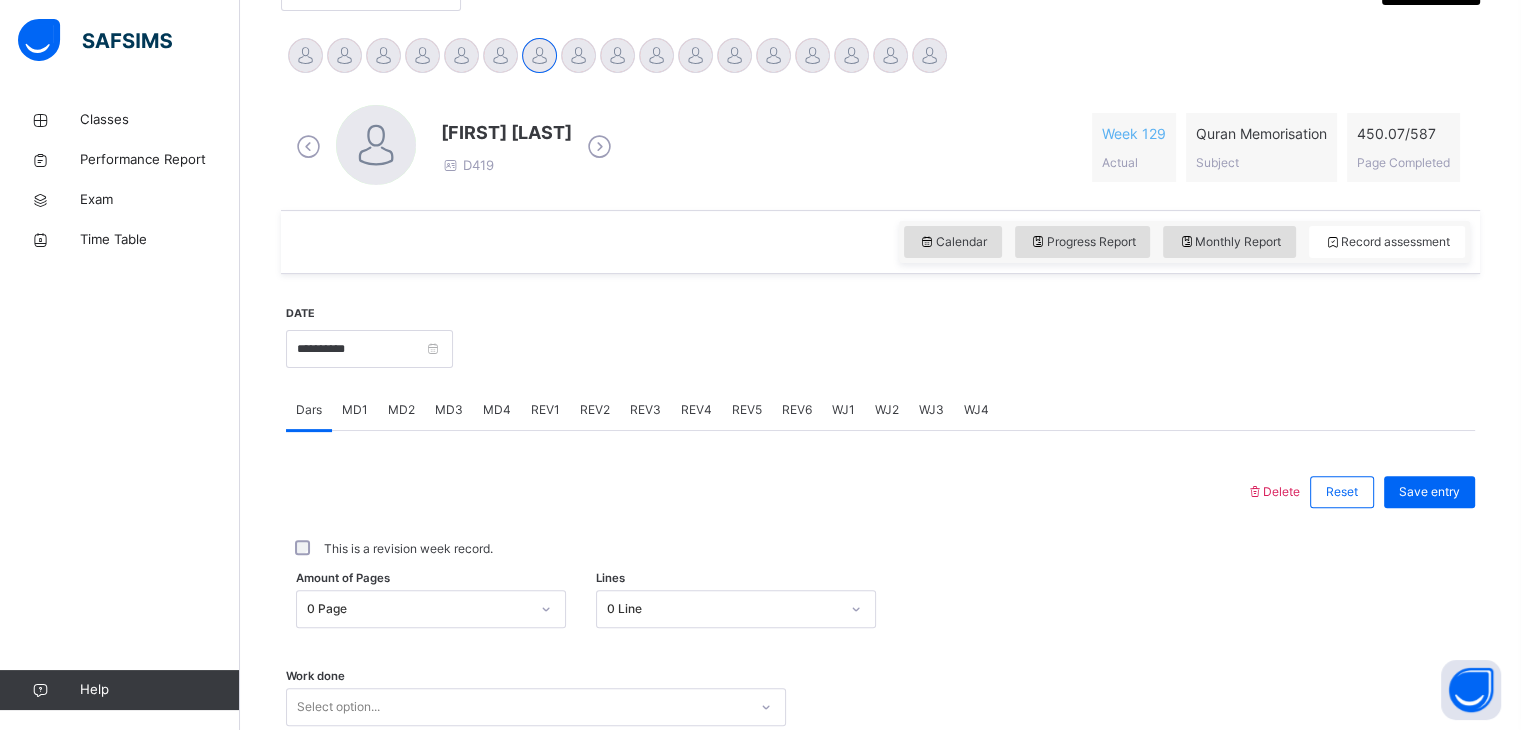 click on "0 Page" at bounding box center [431, 609] 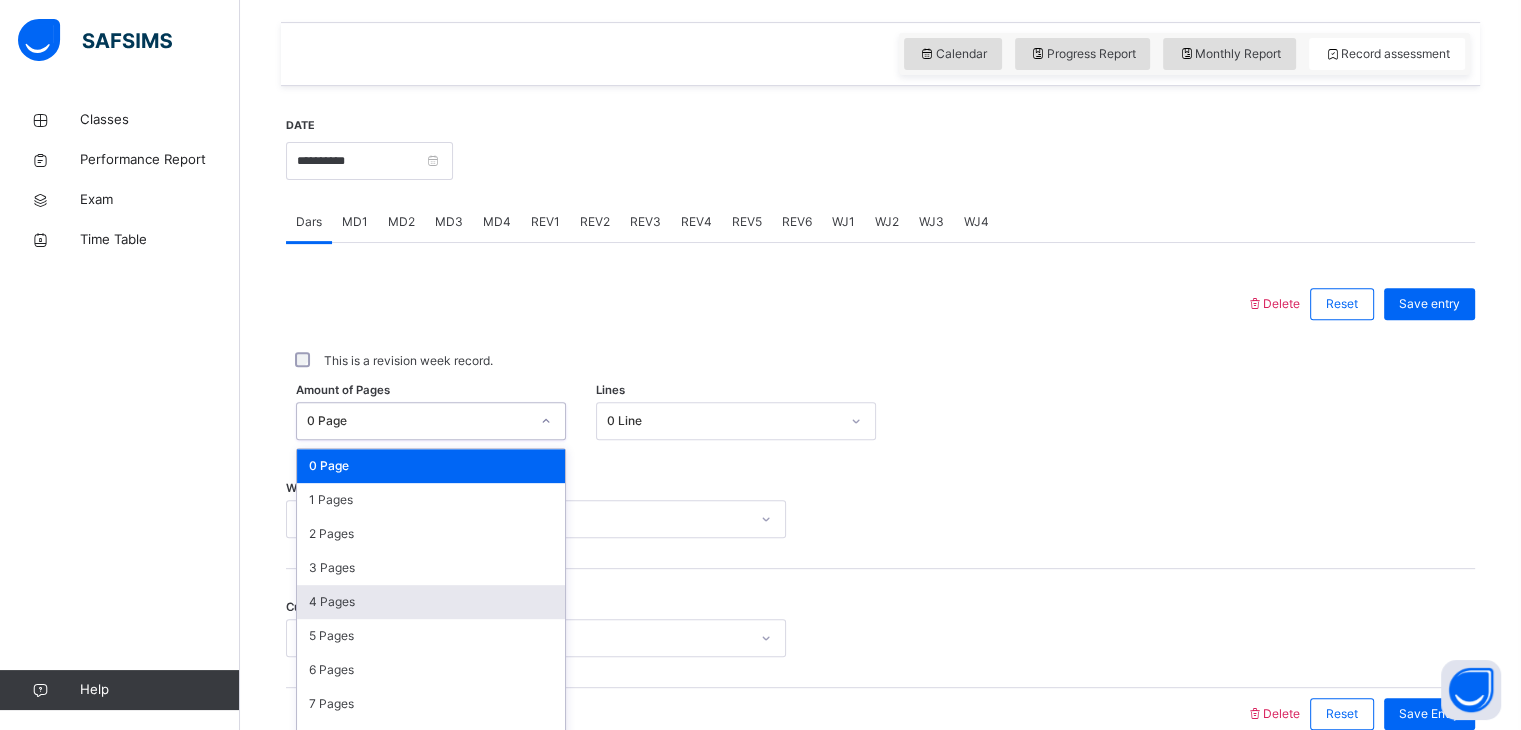 scroll, scrollTop: 699, scrollLeft: 0, axis: vertical 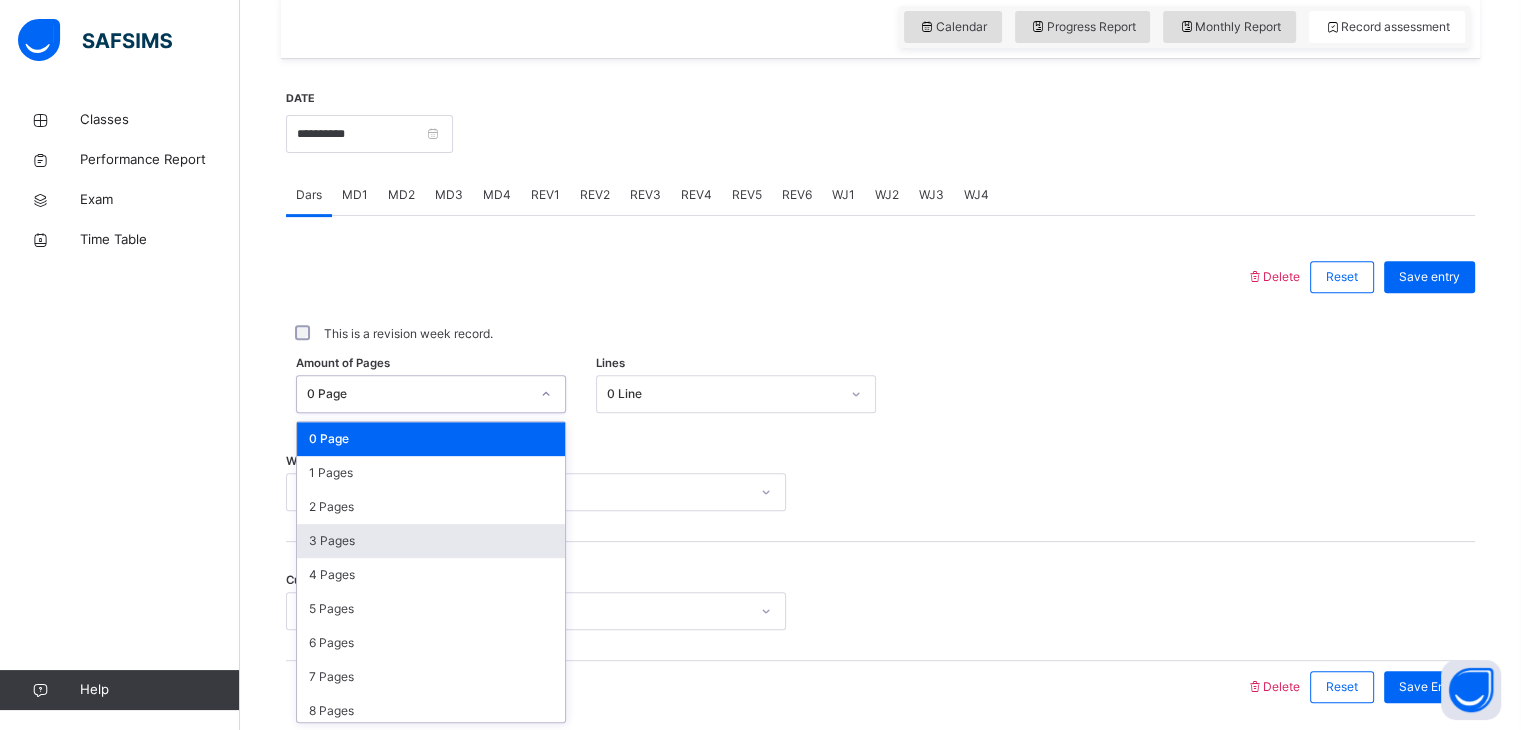click on "MD1" at bounding box center [355, 195] 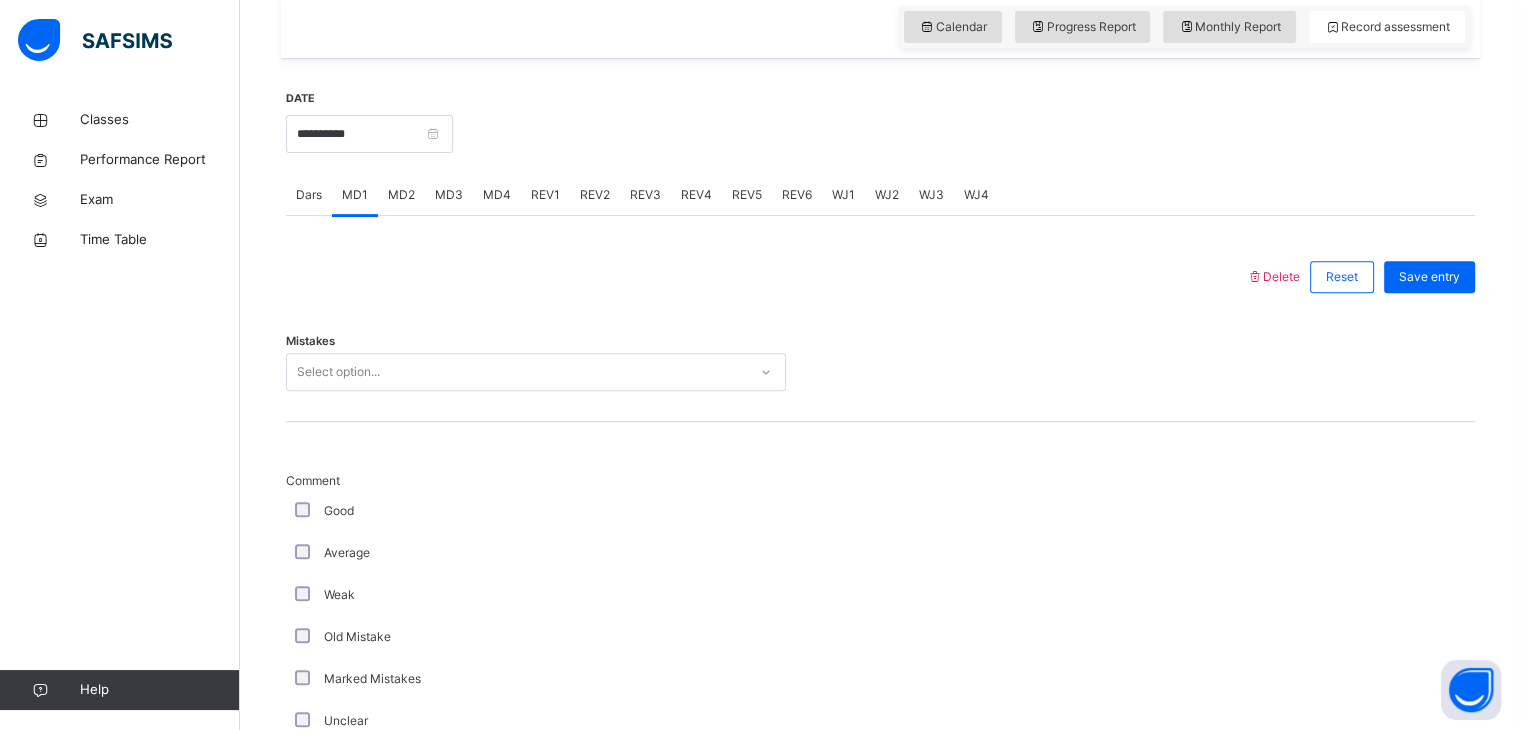 click on "Dars" at bounding box center [309, 195] 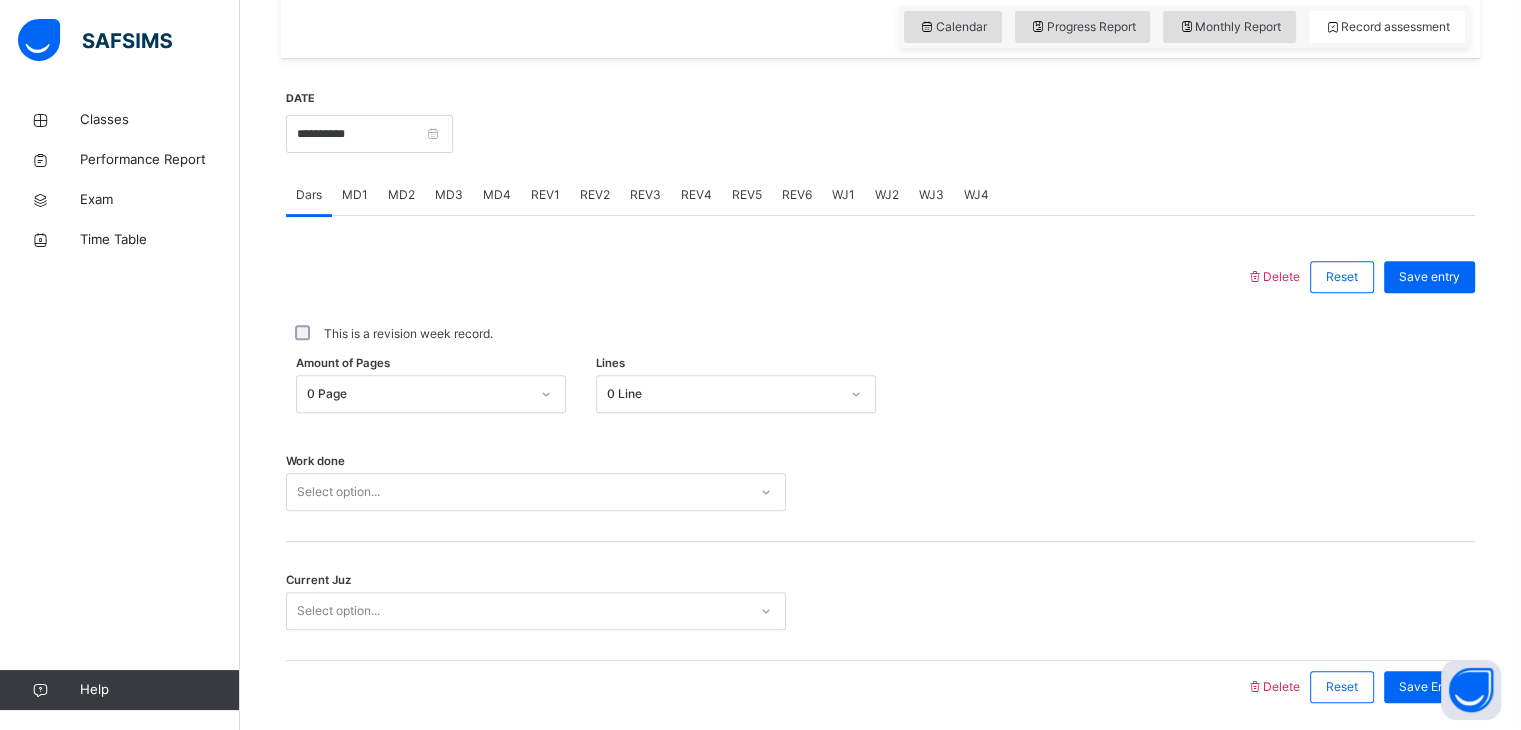 click on "Select option..." at bounding box center [536, 492] 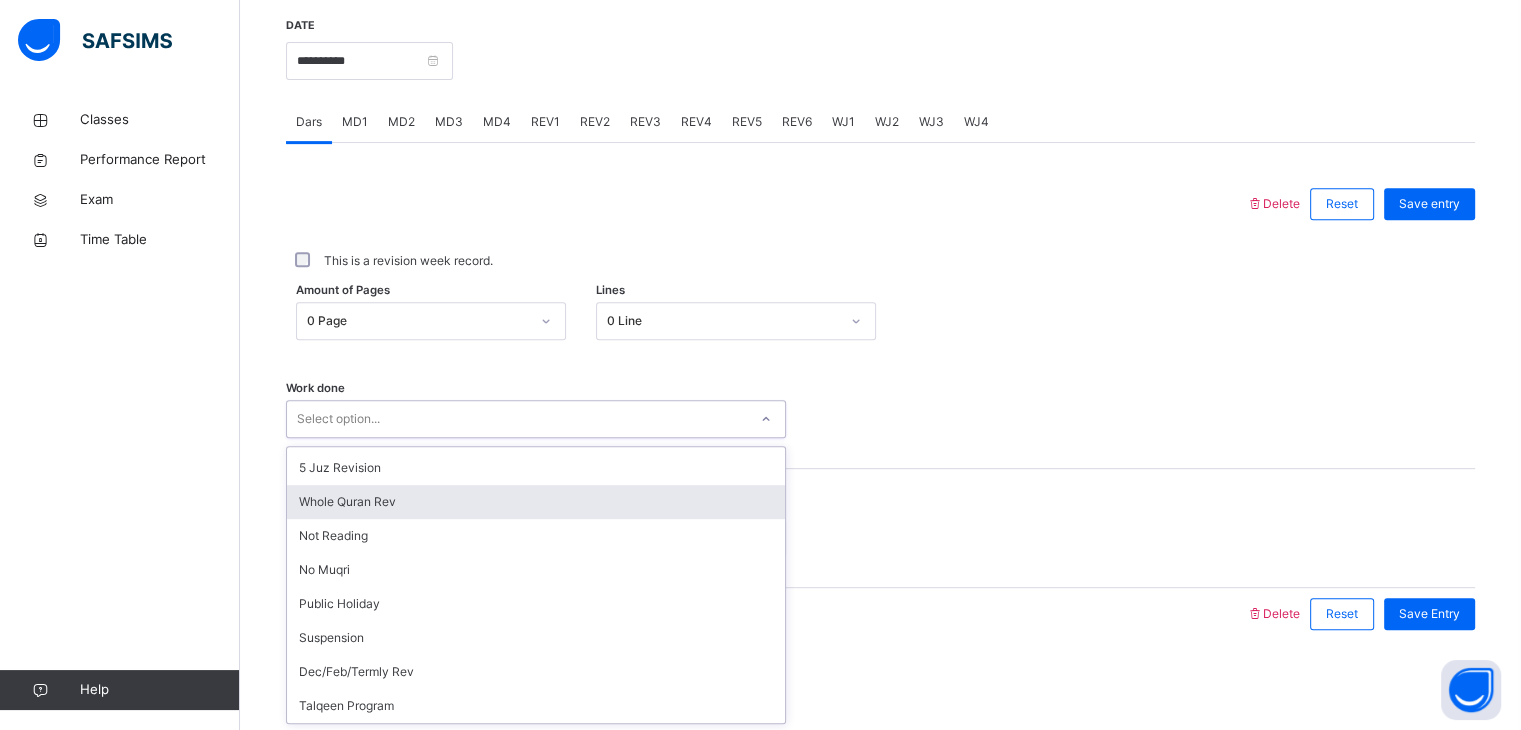 scroll, scrollTop: 267, scrollLeft: 0, axis: vertical 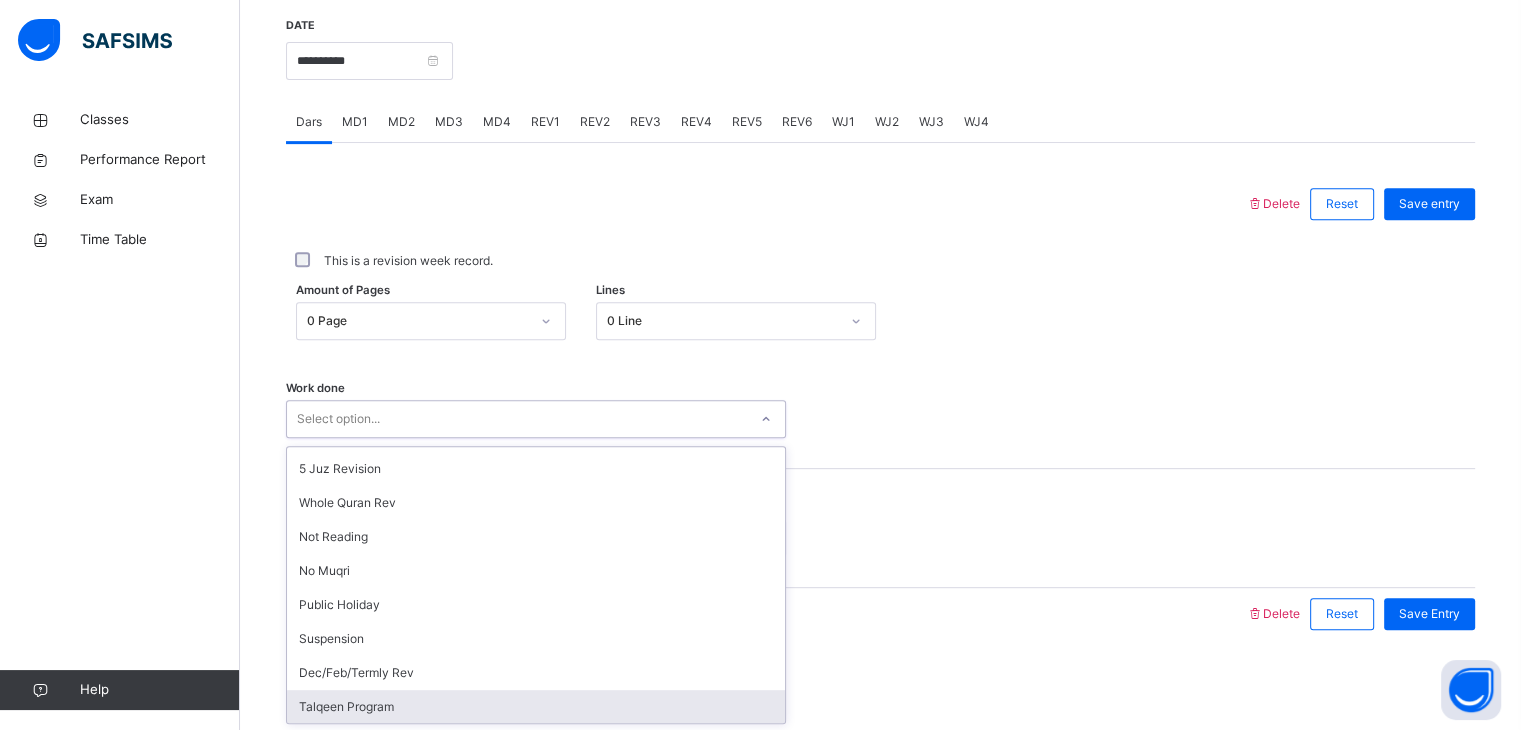 click on "Talqeen Program" at bounding box center (536, 707) 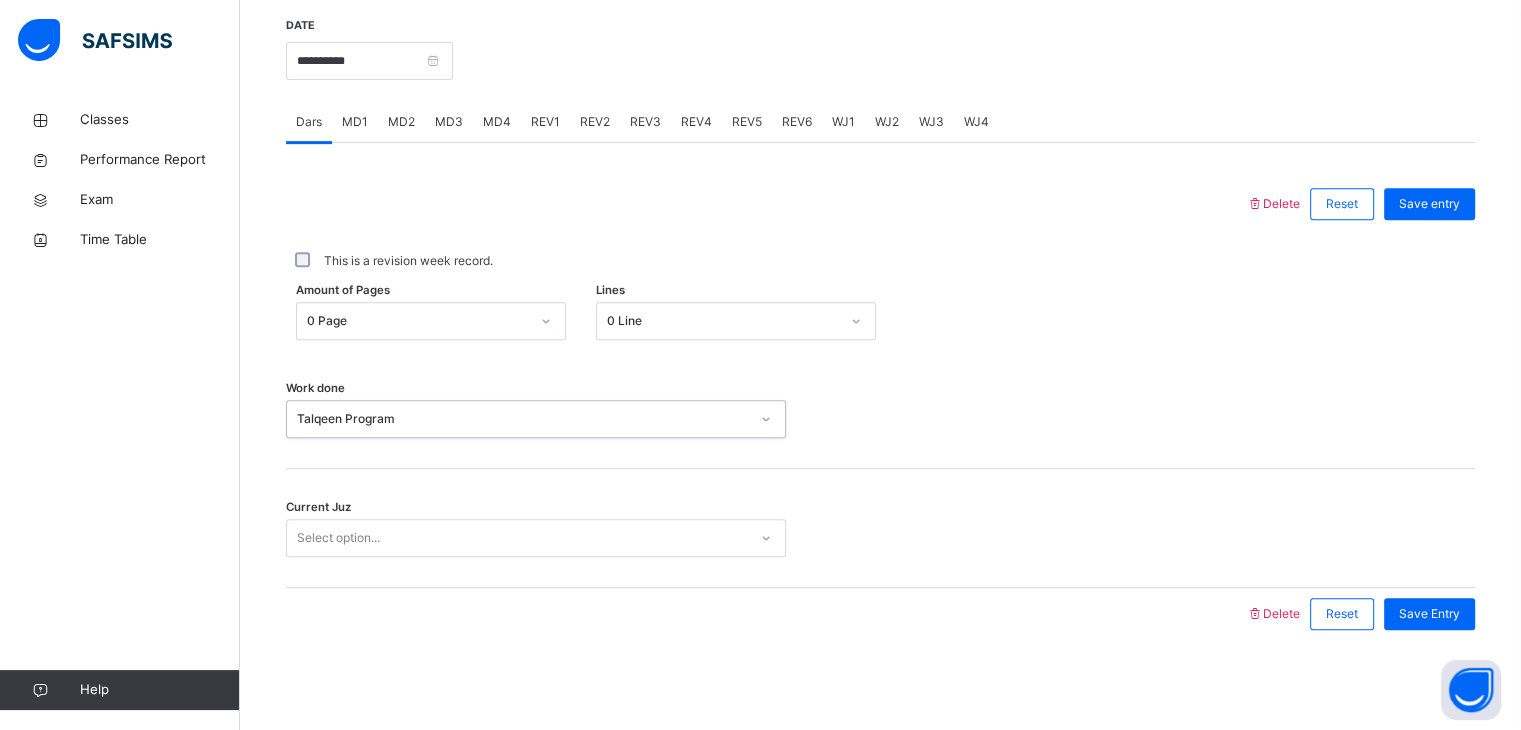 click on "Select option..." at bounding box center (517, 538) 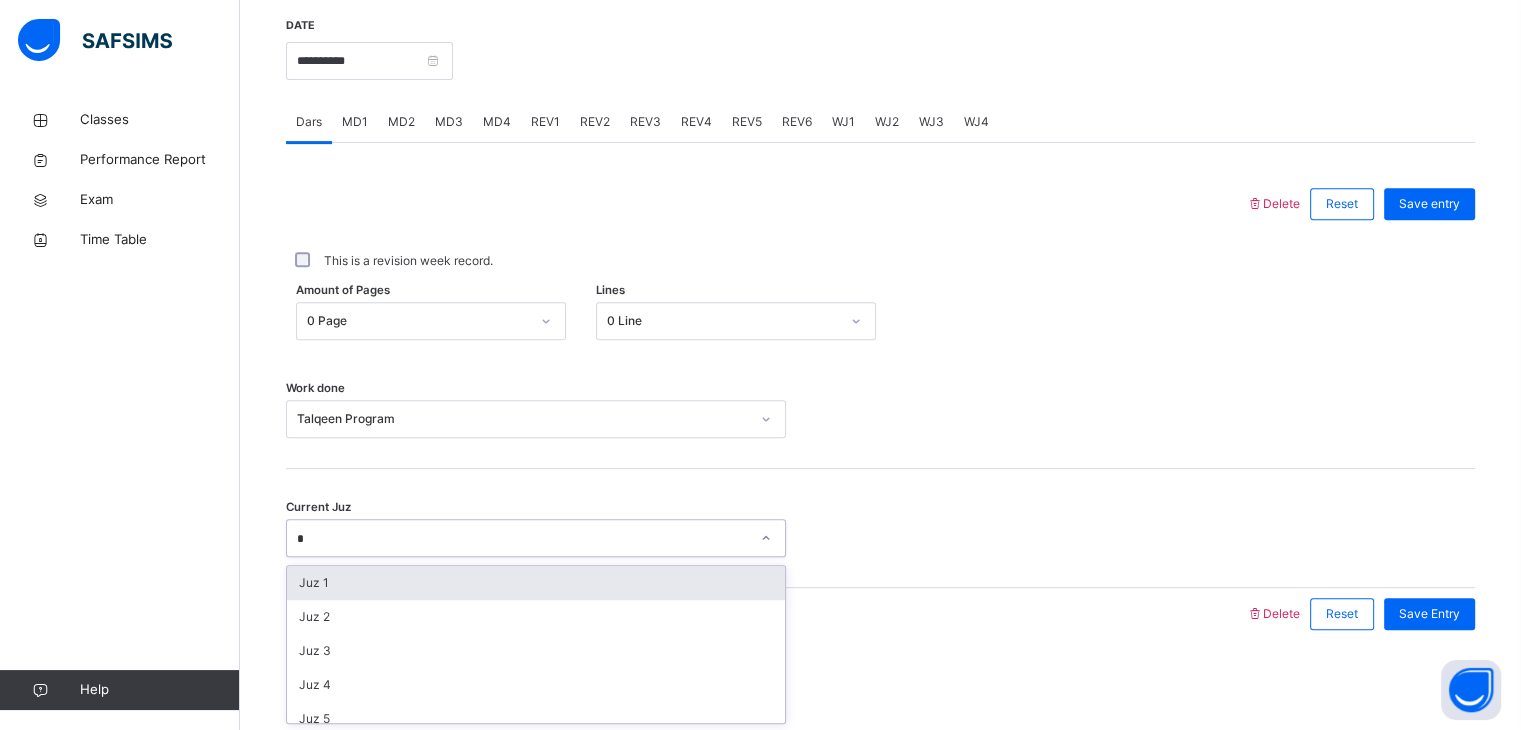 type on "**" 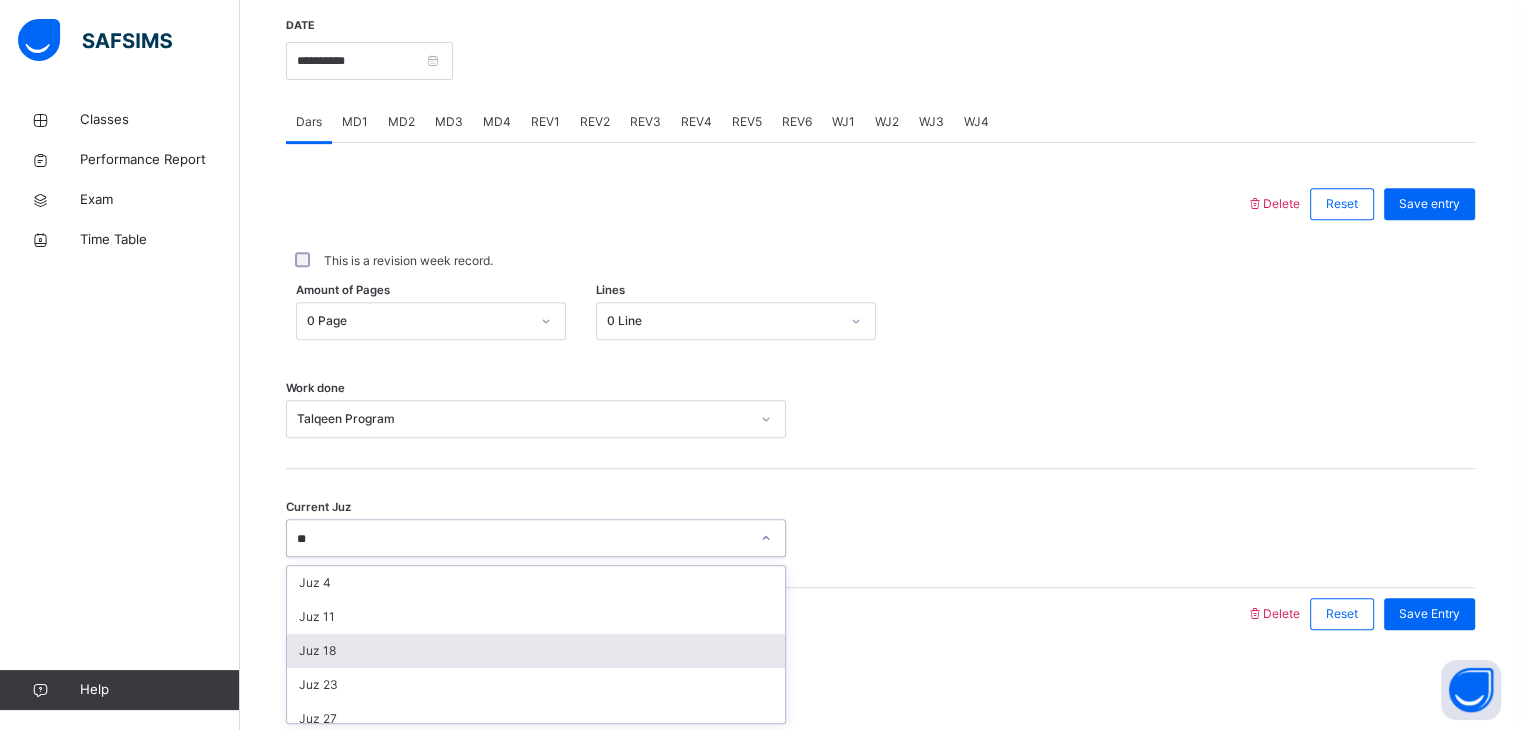 click on "Juz 18" at bounding box center [536, 651] 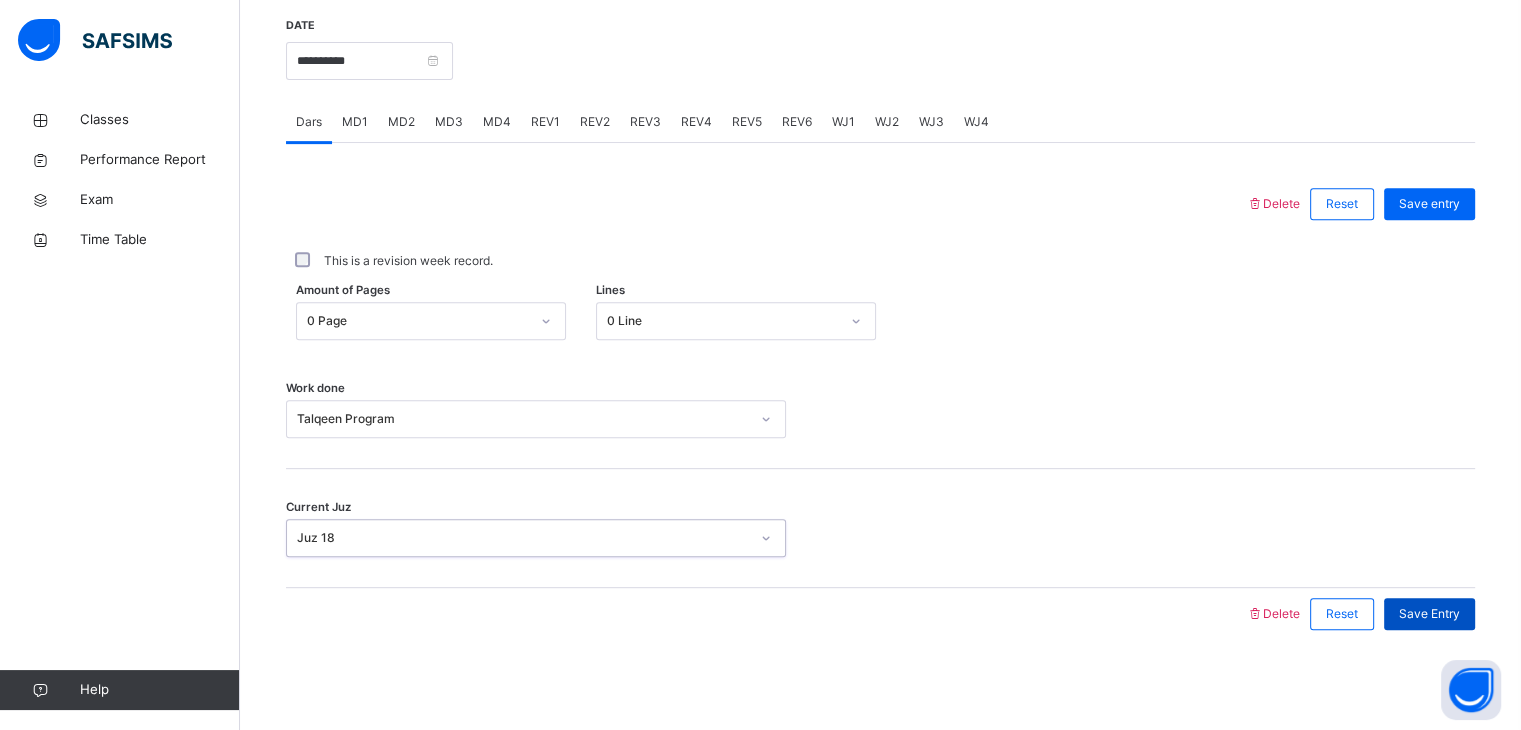 click on "Save Entry" at bounding box center (1429, 614) 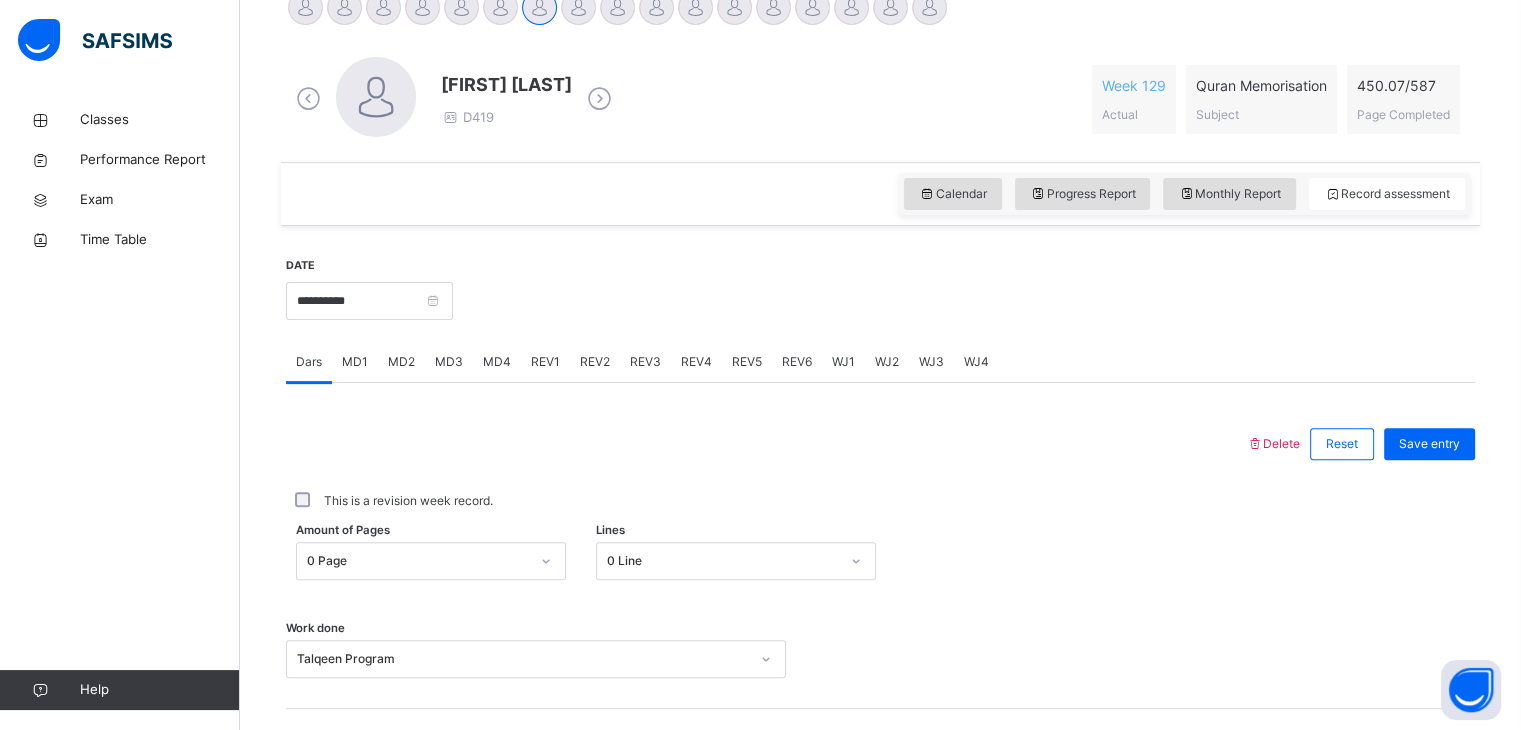 scroll, scrollTop: 528, scrollLeft: 0, axis: vertical 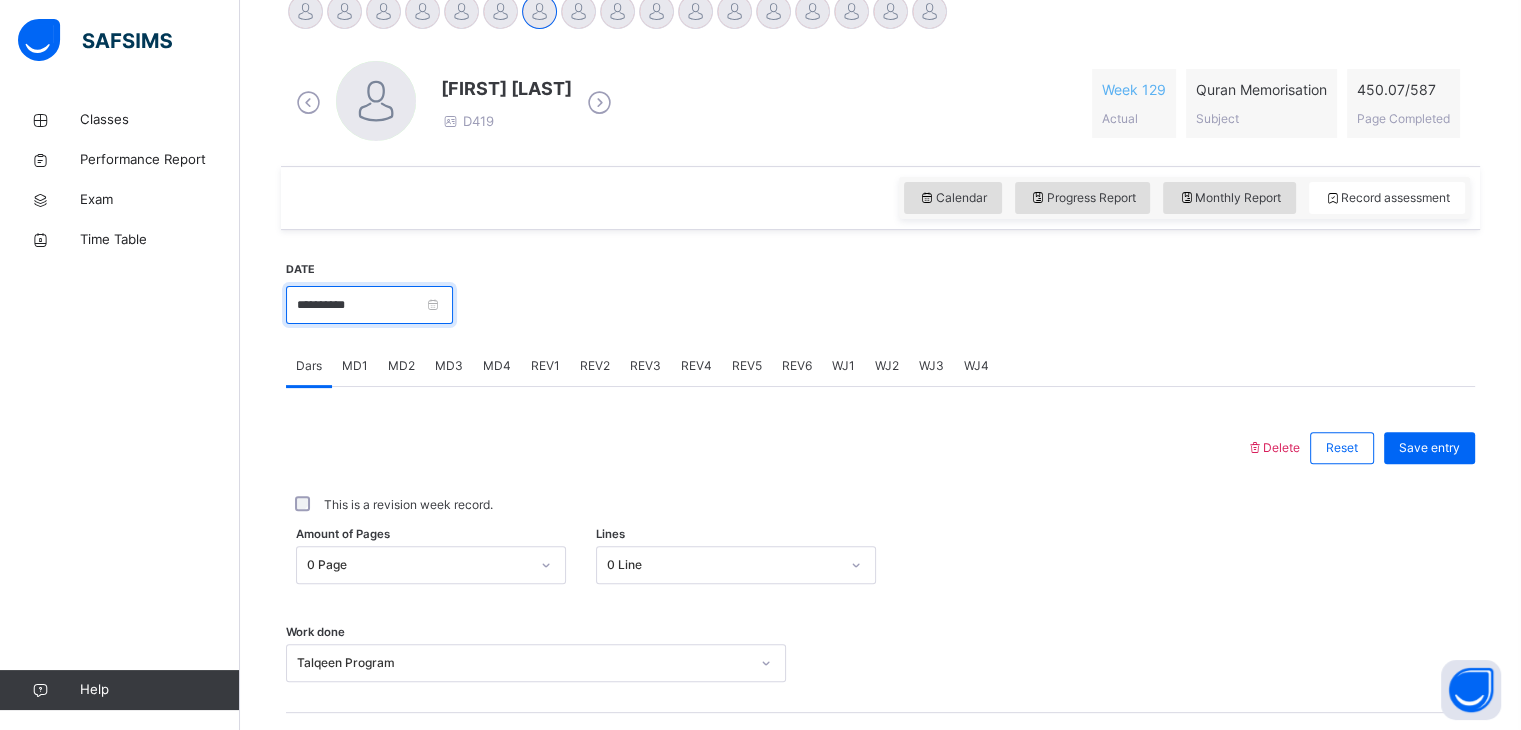 click on "**********" at bounding box center (369, 305) 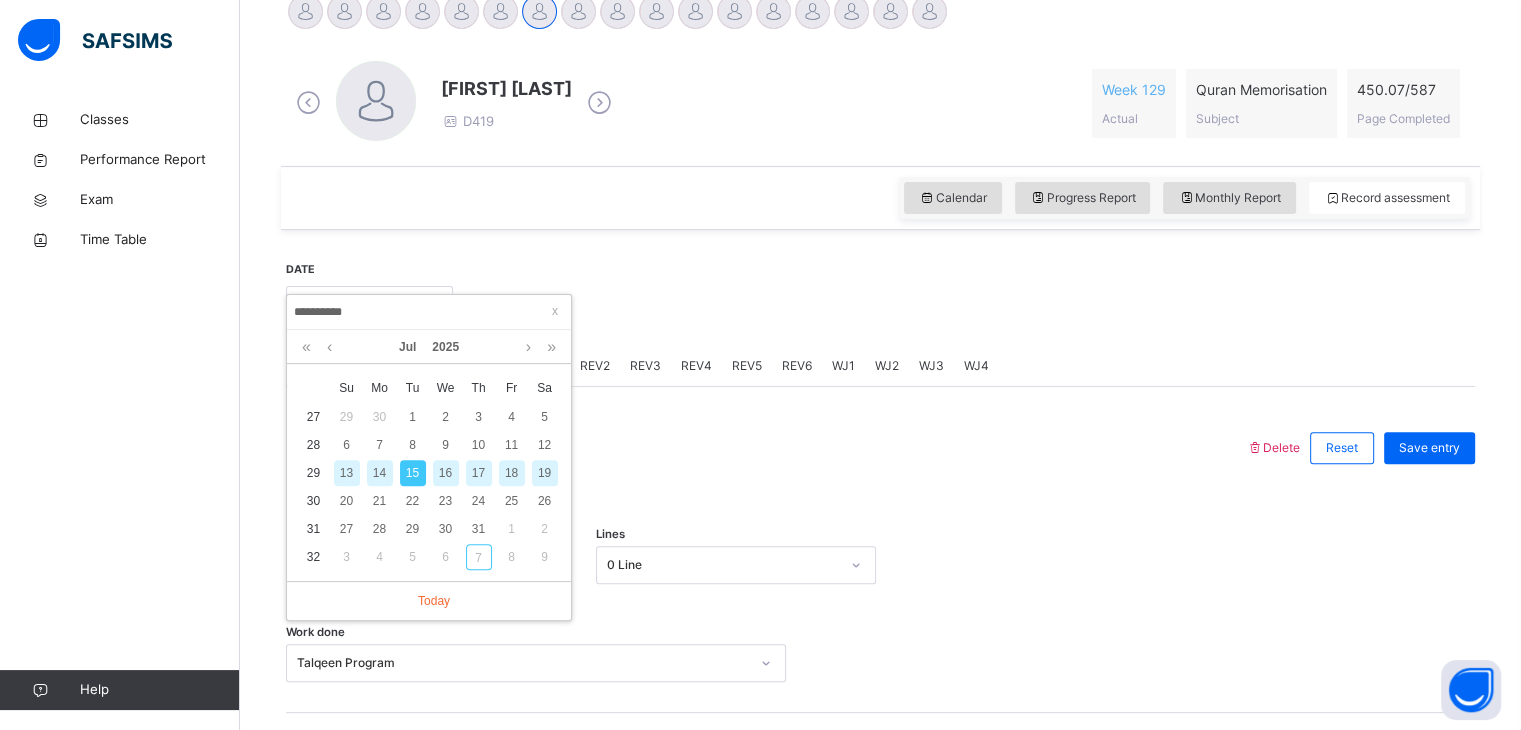 click on "16" at bounding box center [446, 473] 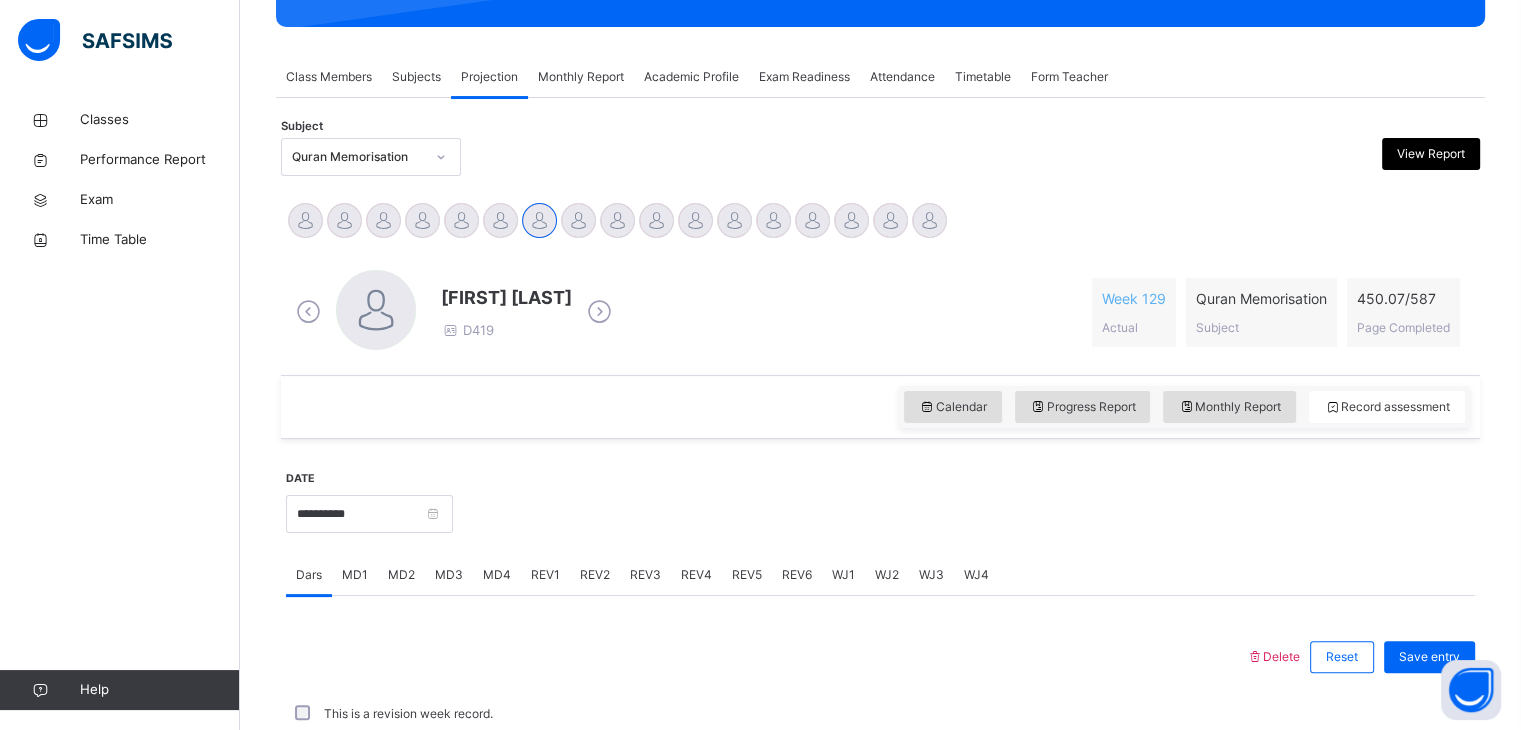 scroll, scrollTop: 528, scrollLeft: 0, axis: vertical 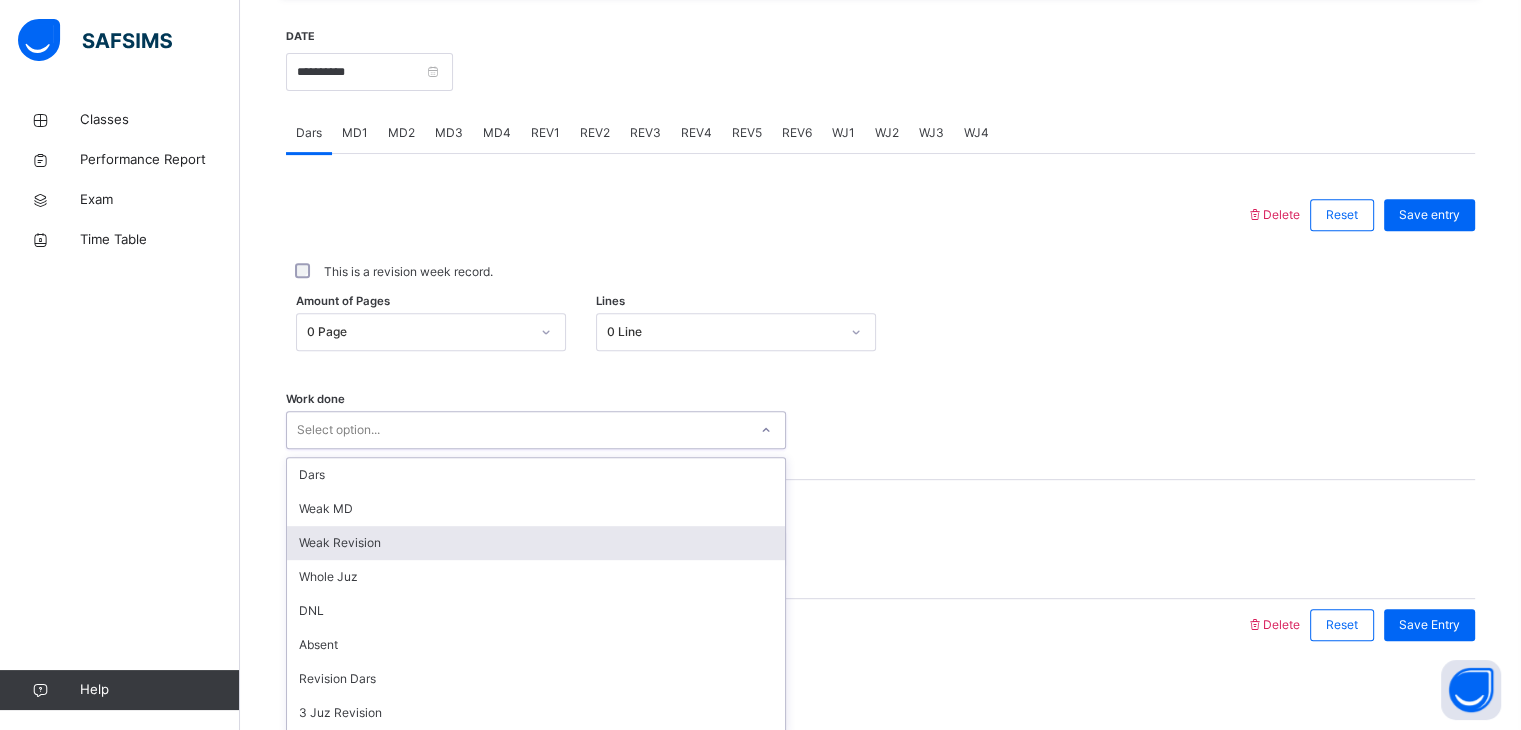 click on "option Weak Revision focused, 3 of 16. 16 results available. Use Up and Down to choose options, press Enter to select the currently focused option, press Escape to exit the menu, press Tab to select the option and exit the menu. Select option... Dars Weak MD Weak Revision Whole Juz DNL Absent Revision Dars 3 Juz Revision 5 Juz Revision Whole Quran Rev Not Reading No Muqri Public Holiday Suspension Dec/Feb/Termly Rev Talqeen Program" at bounding box center [536, 430] 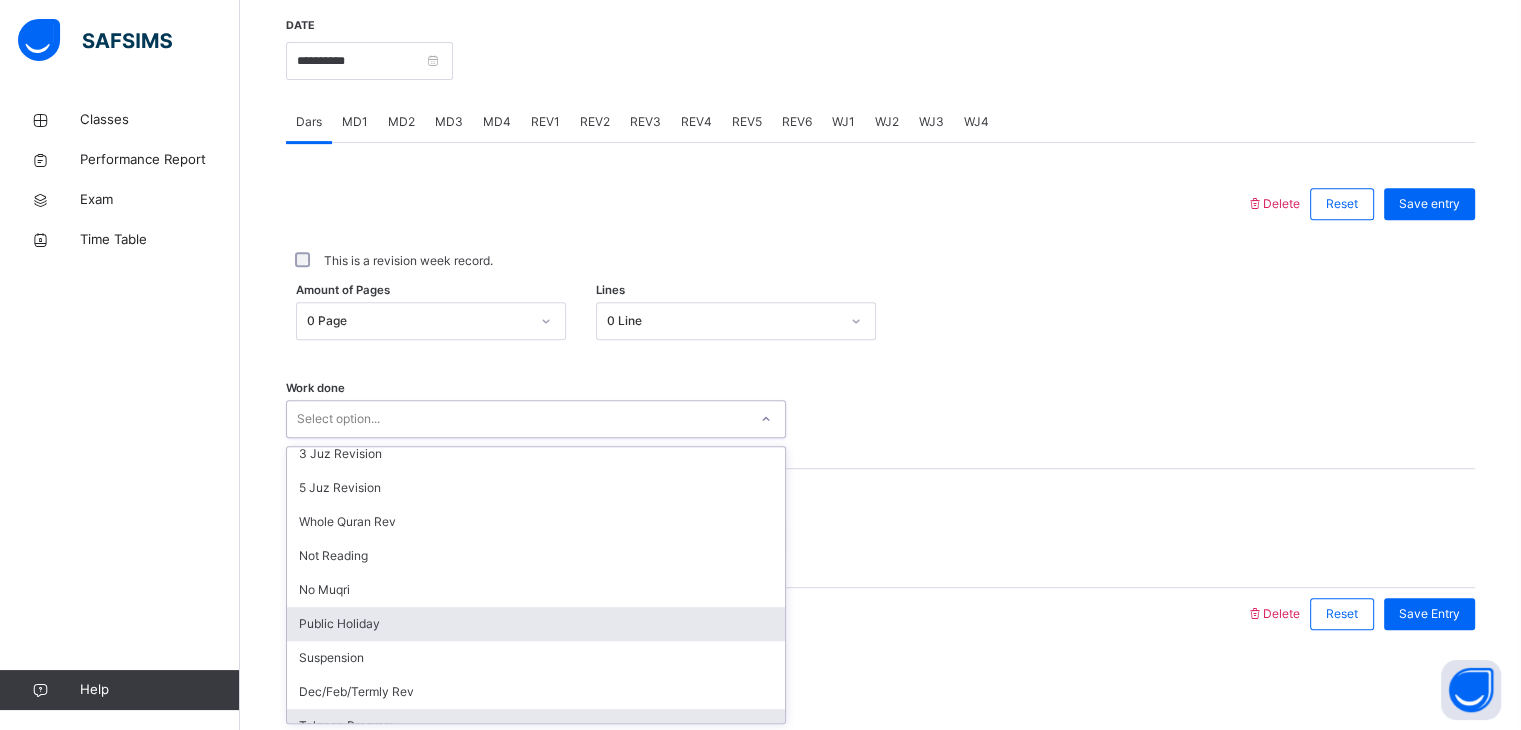 scroll, scrollTop: 268, scrollLeft: 0, axis: vertical 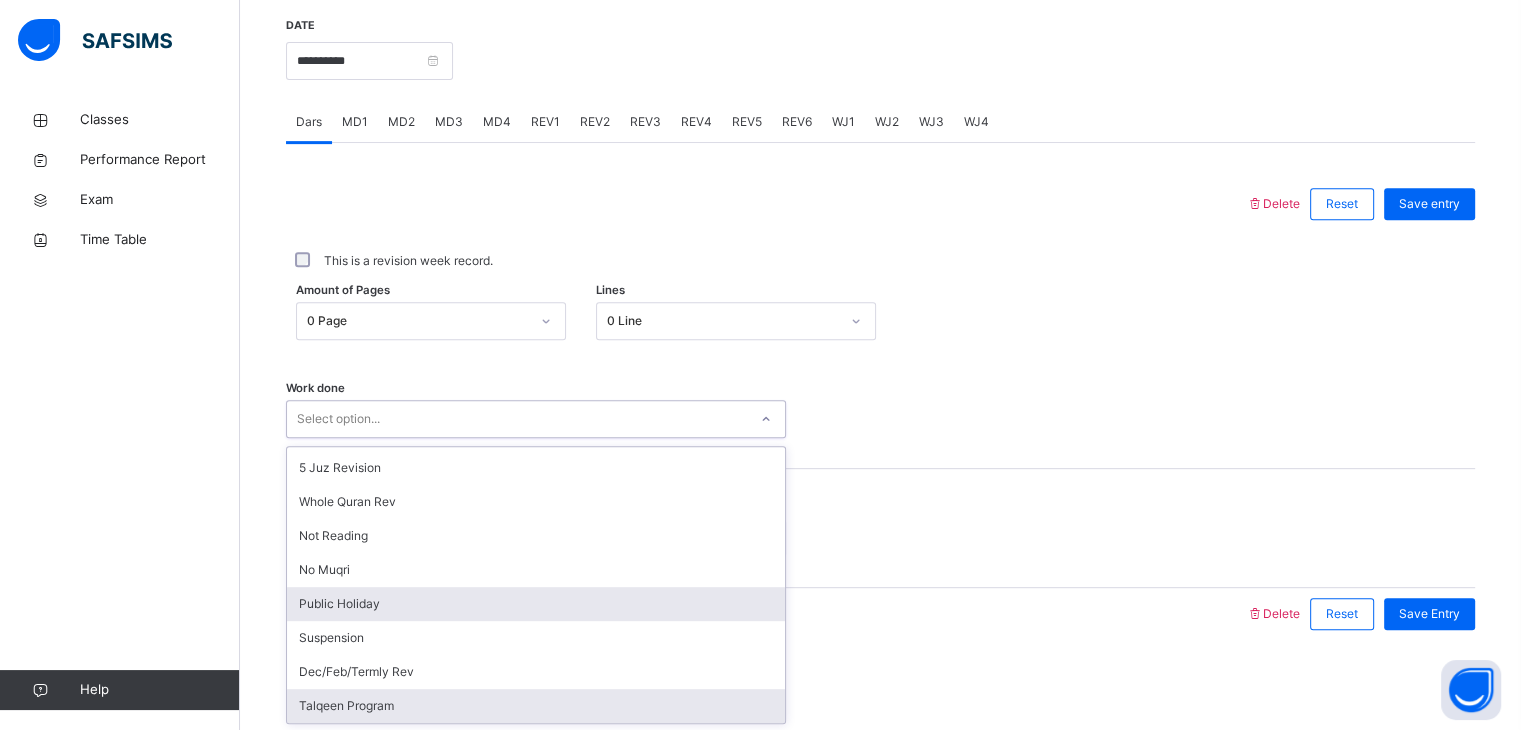 click on "Talqeen Program" at bounding box center (536, 706) 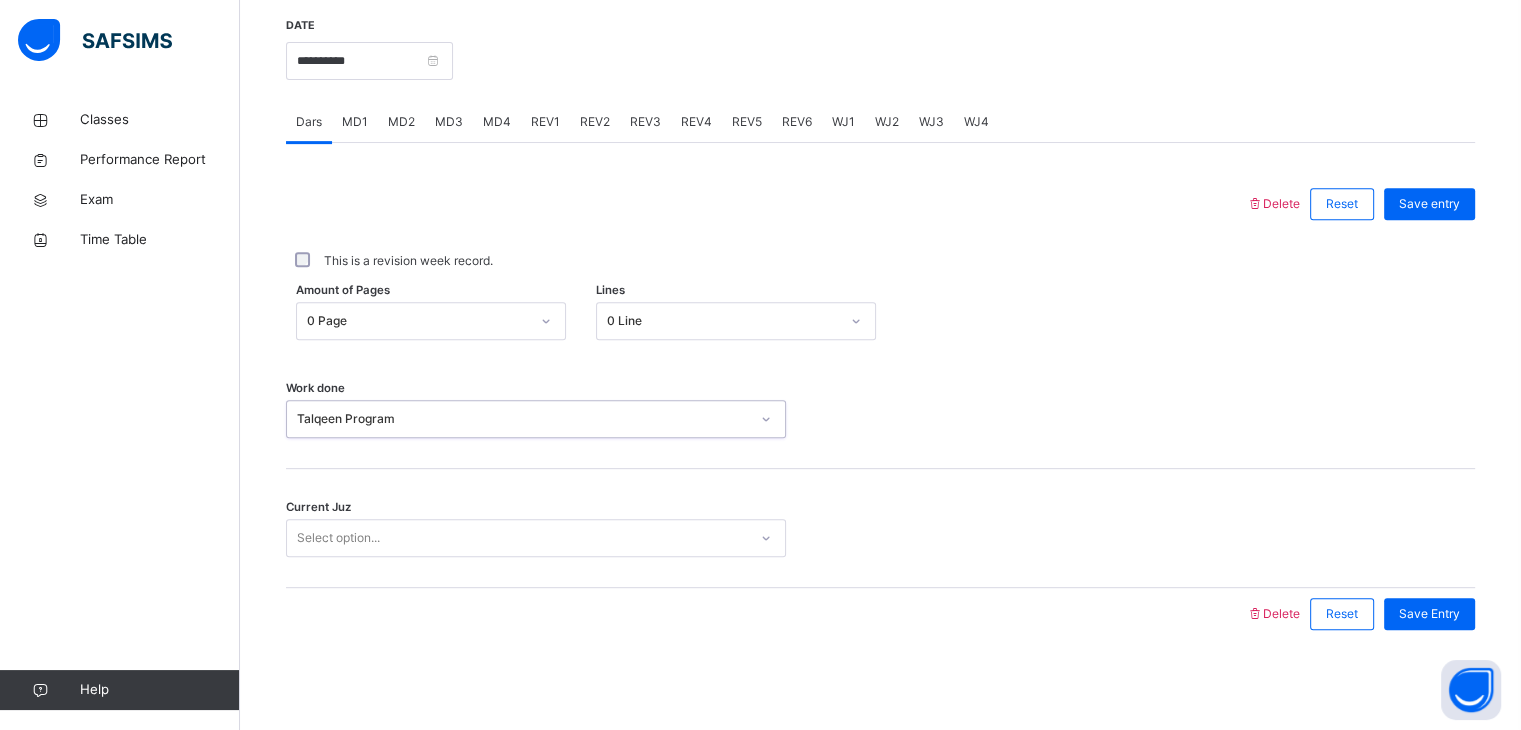 click on "Select option..." at bounding box center [517, 538] 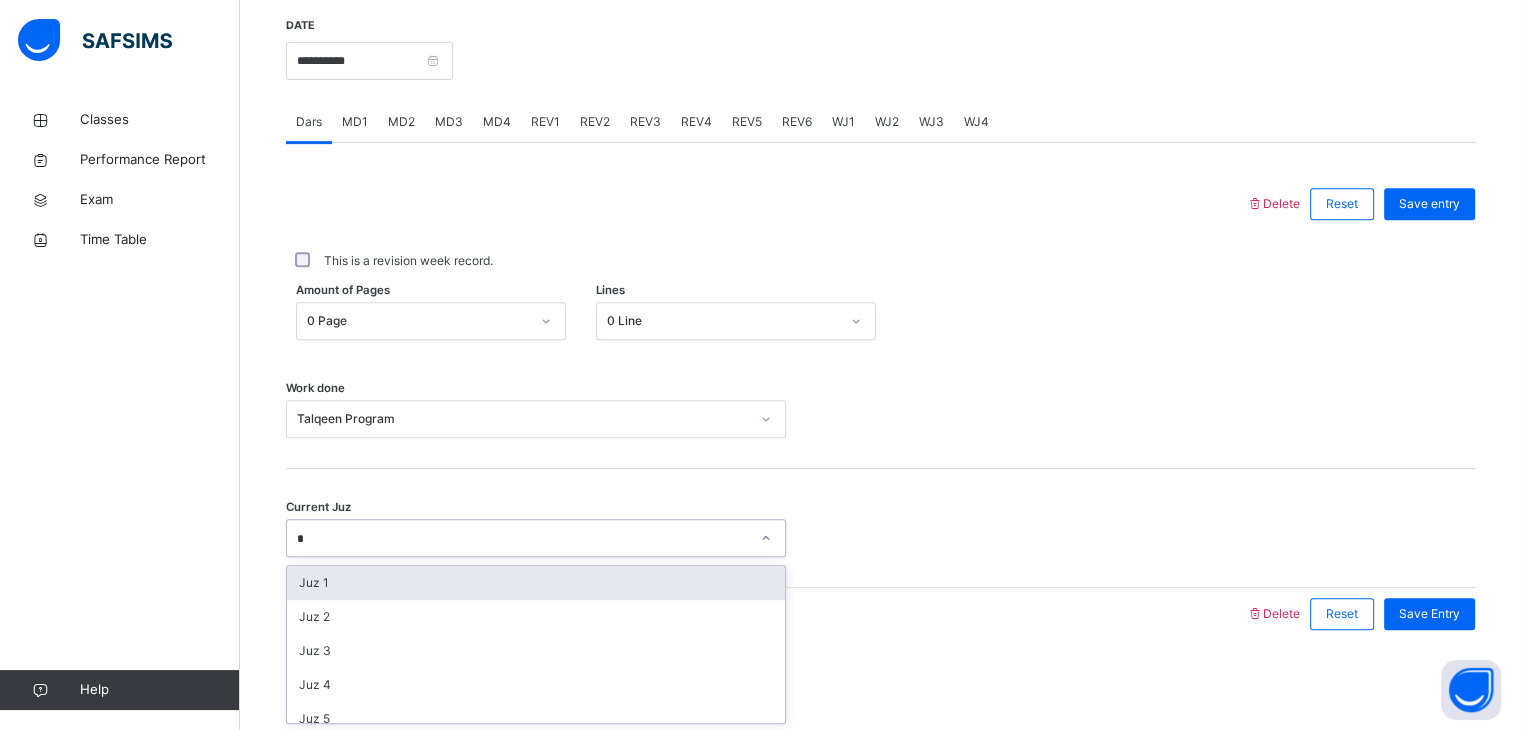 type on "**" 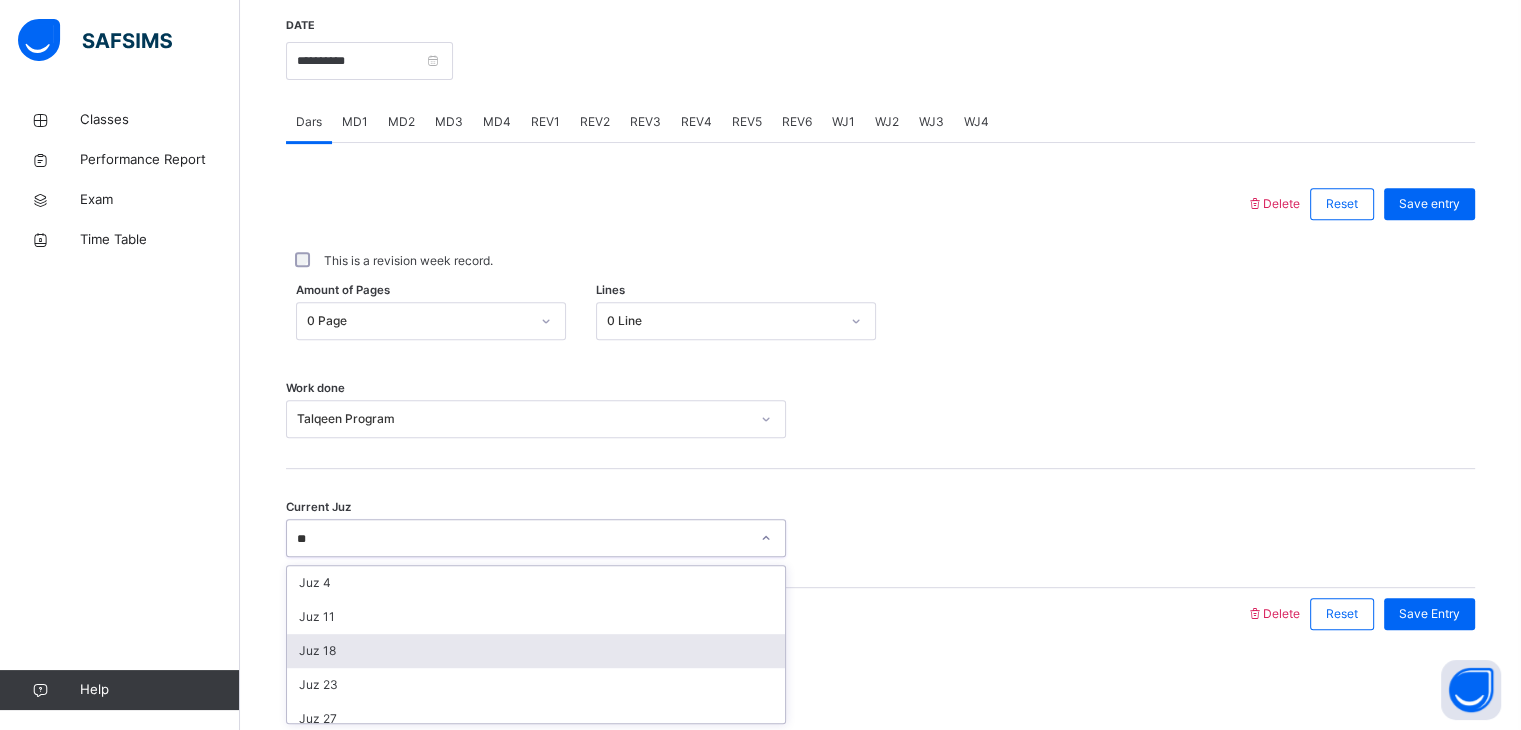 click on "Juz 18" at bounding box center (536, 651) 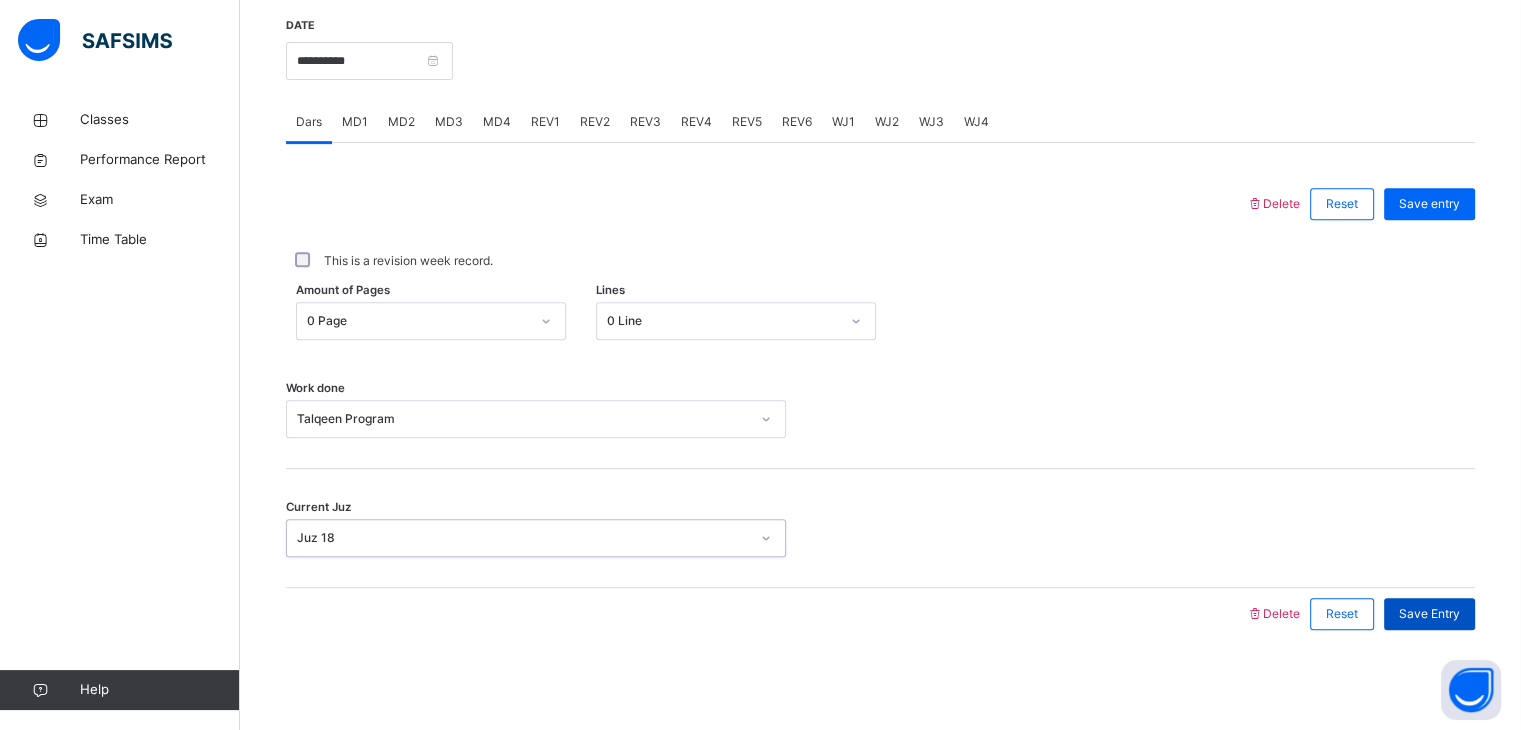 click on "Save Entry" at bounding box center [1429, 614] 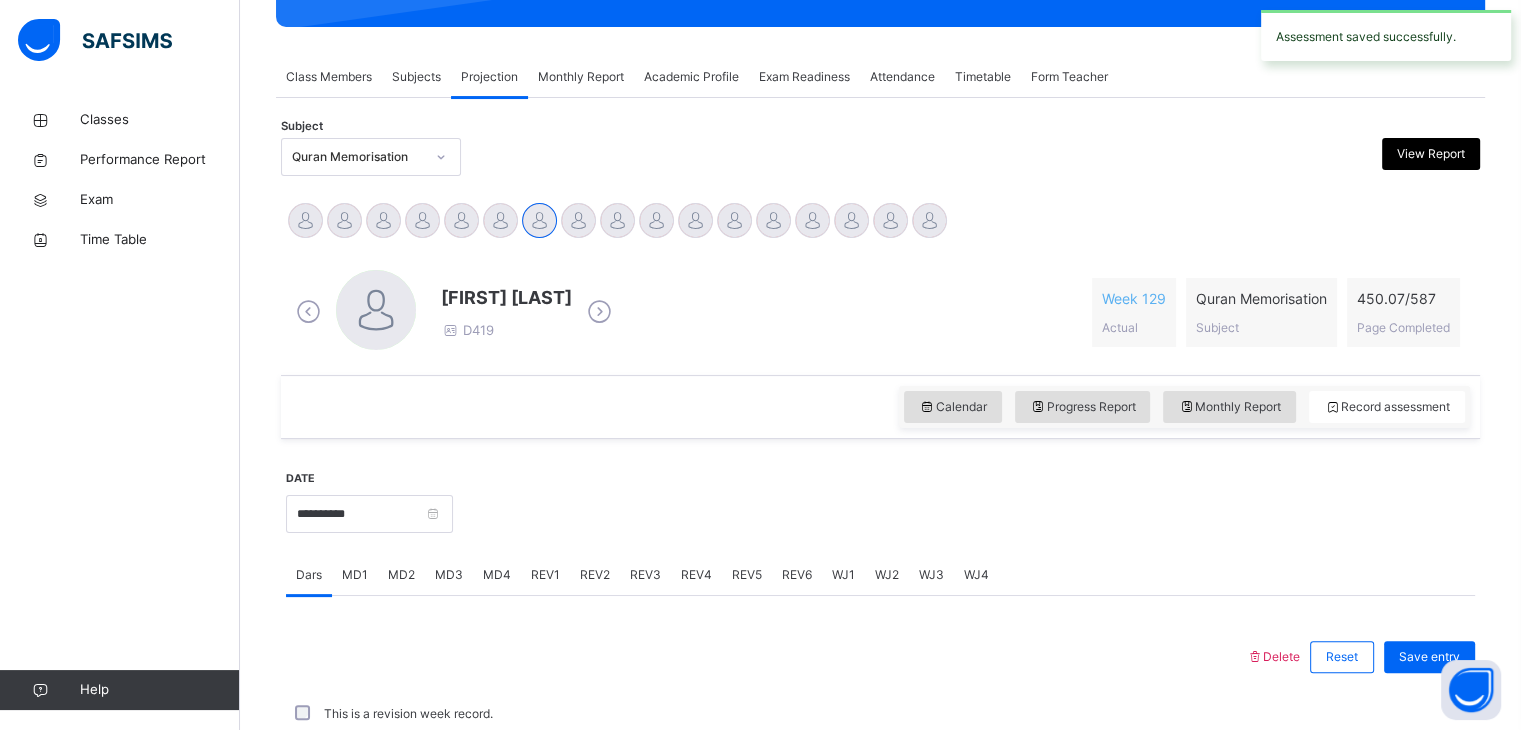 scroll, scrollTop: 772, scrollLeft: 0, axis: vertical 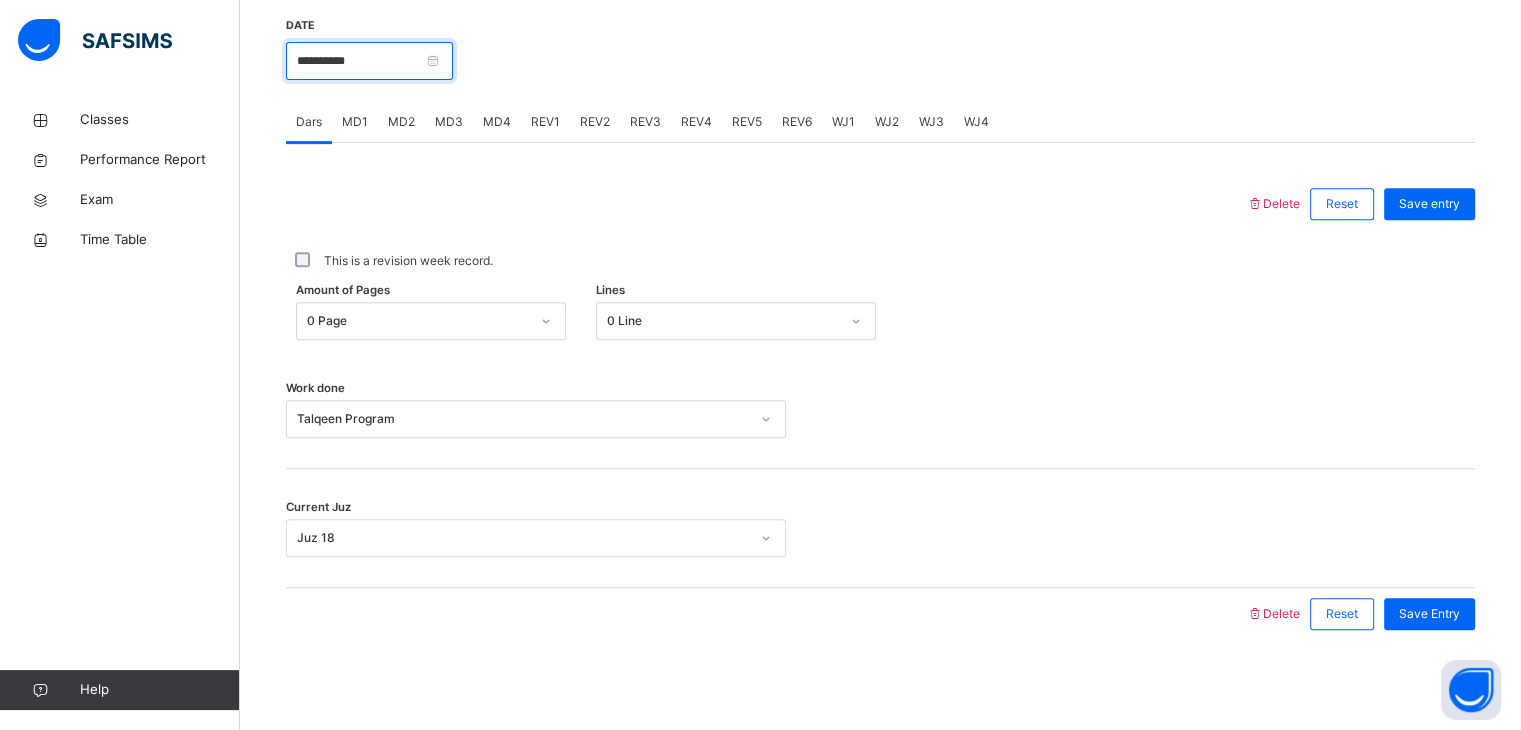 click on "**********" at bounding box center [369, 61] 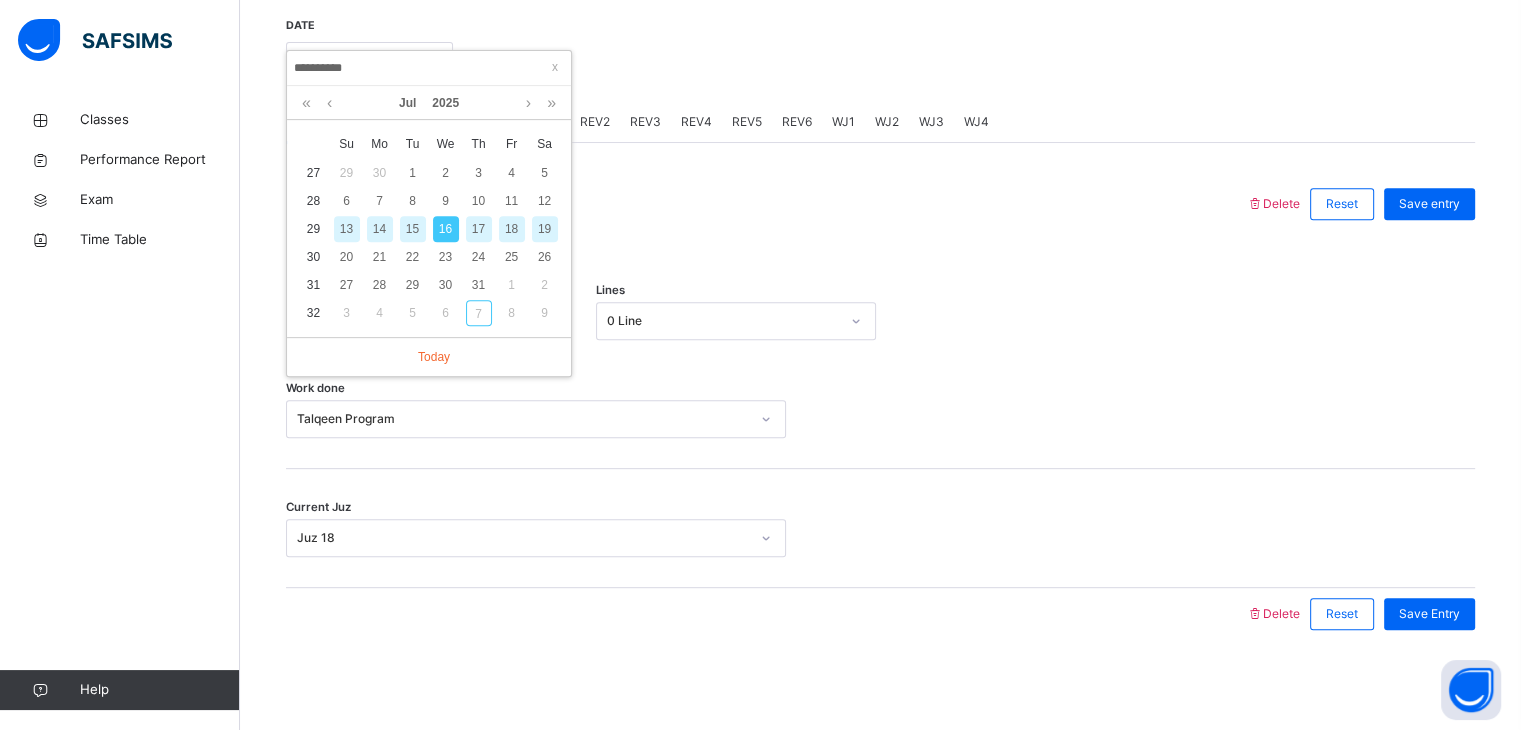 click on "17" at bounding box center [479, 229] 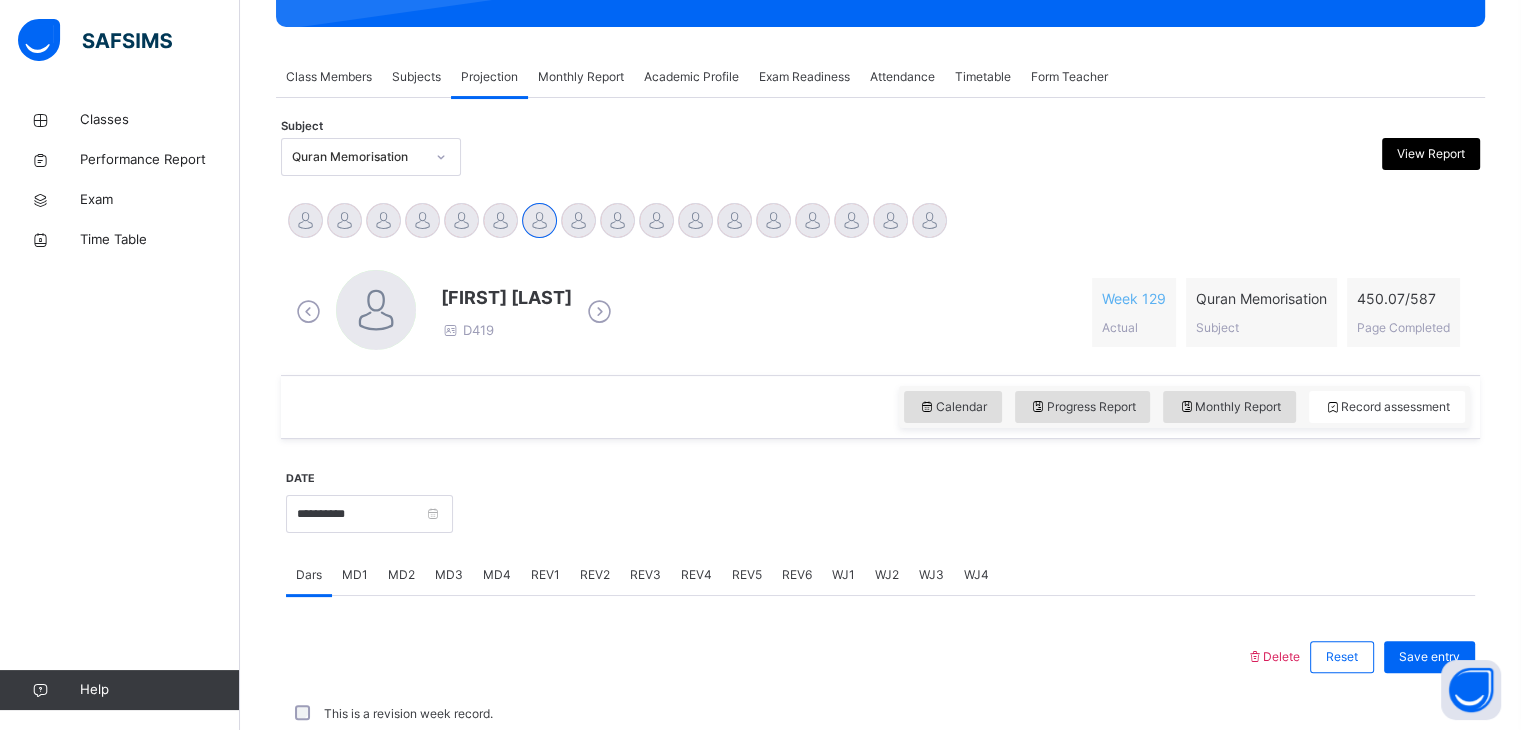 scroll, scrollTop: 772, scrollLeft: 0, axis: vertical 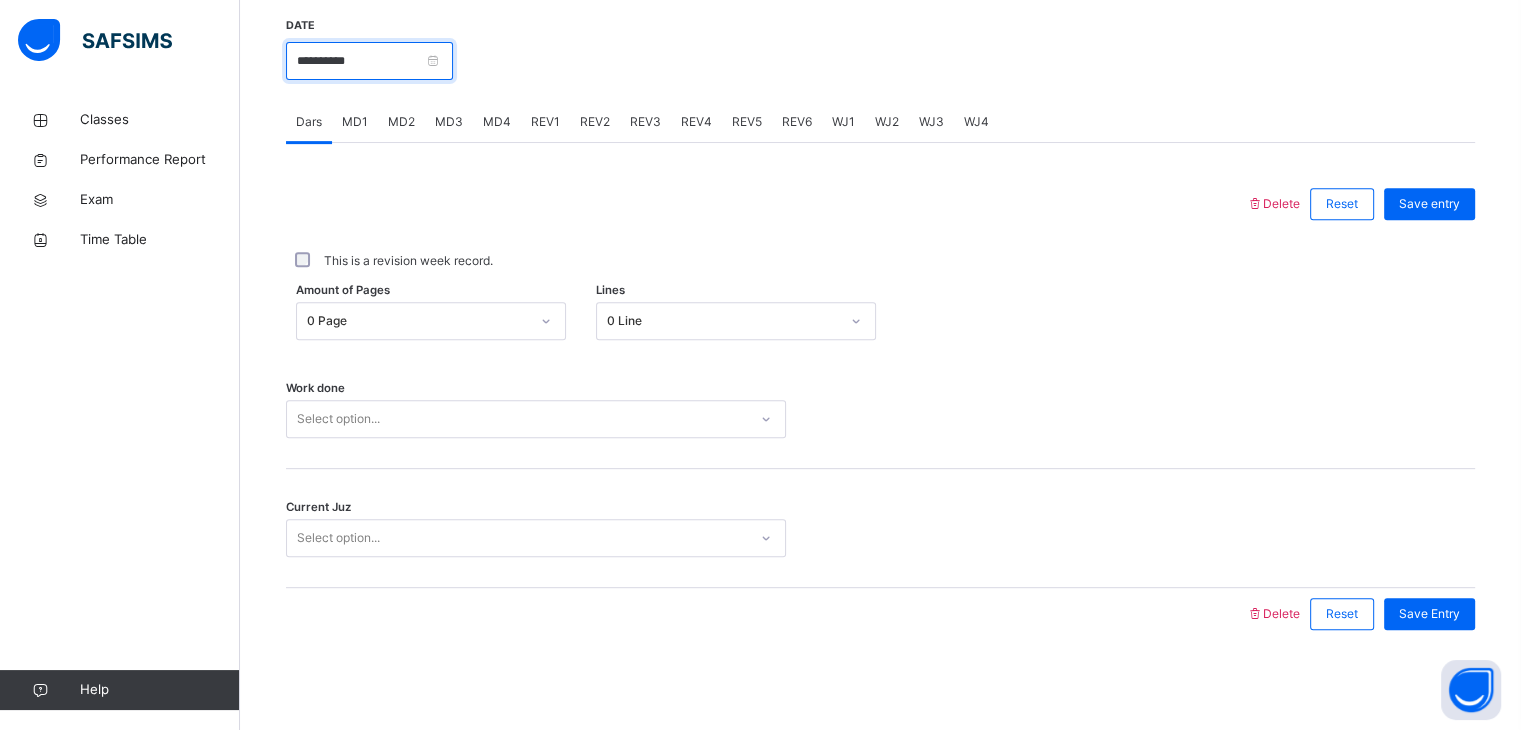 click on "**********" at bounding box center (369, 61) 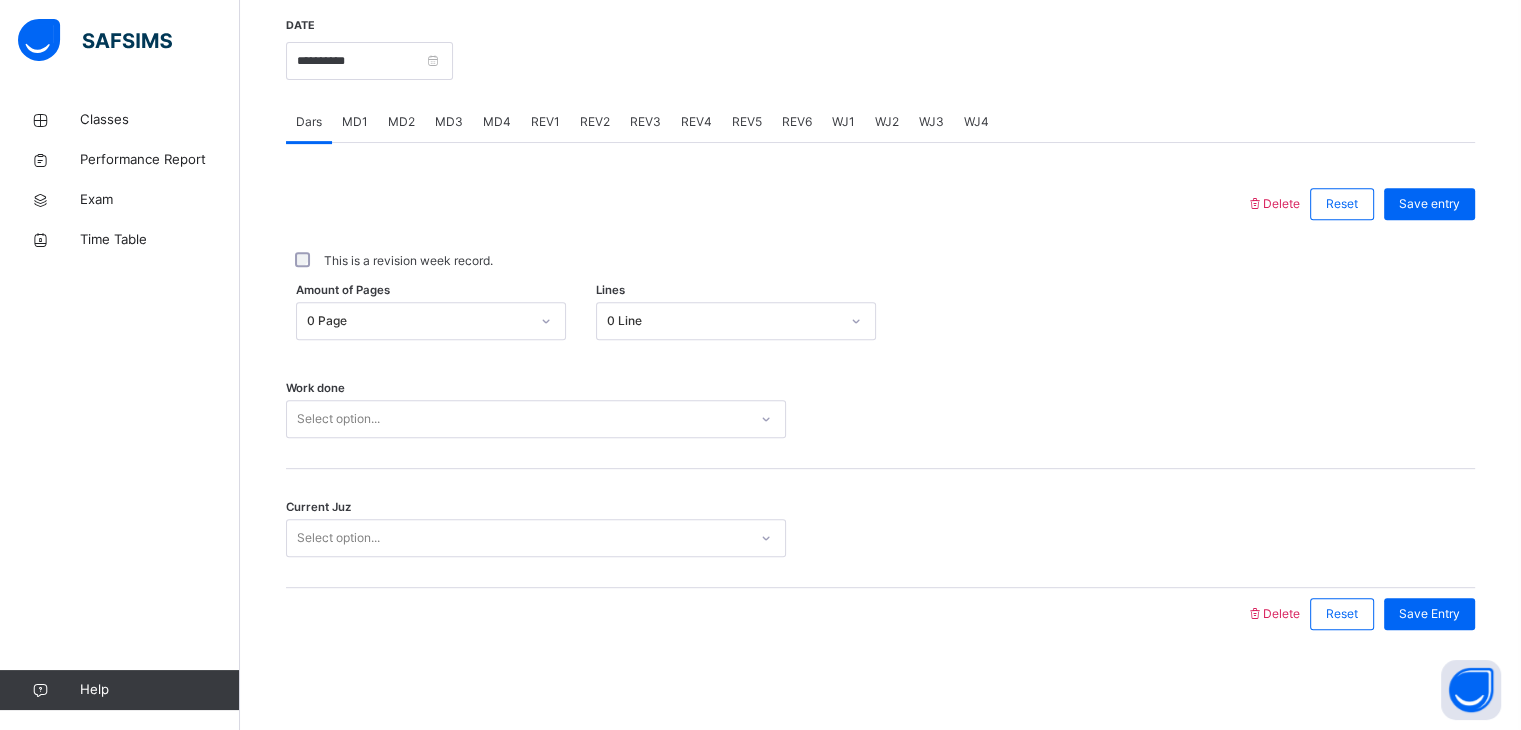 click on "This is a revision week record." at bounding box center [880, 261] 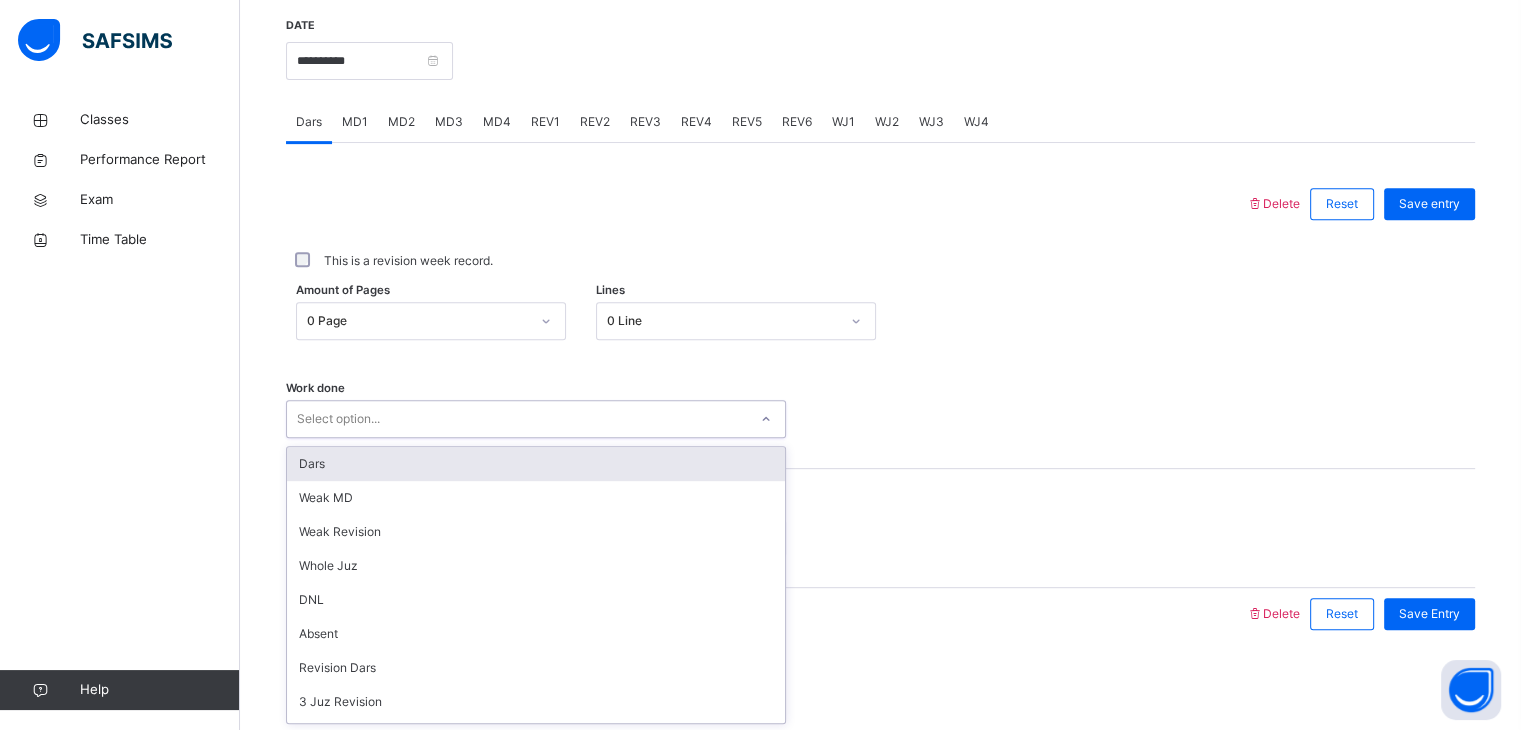 click on "Select option..." at bounding box center (517, 419) 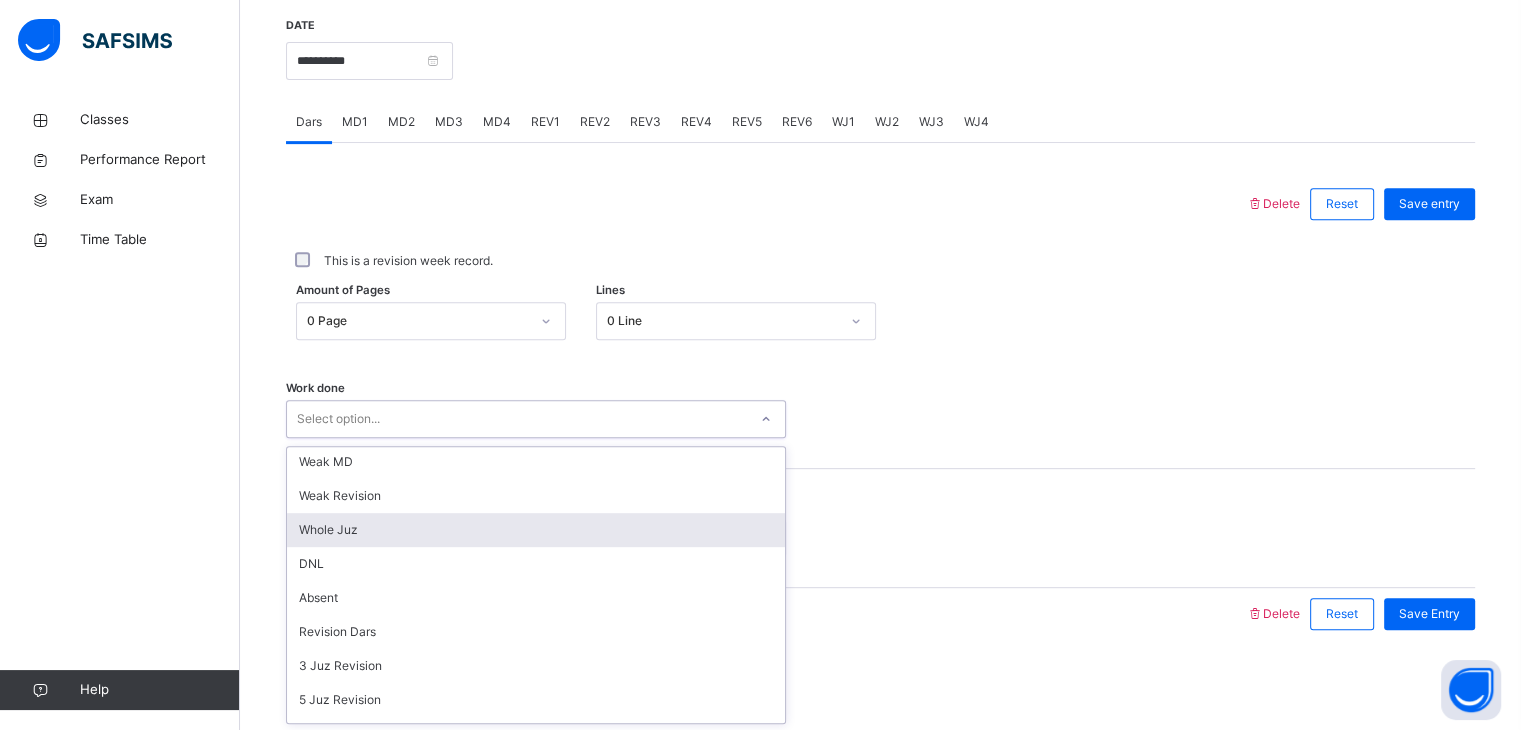 scroll, scrollTop: 32, scrollLeft: 0, axis: vertical 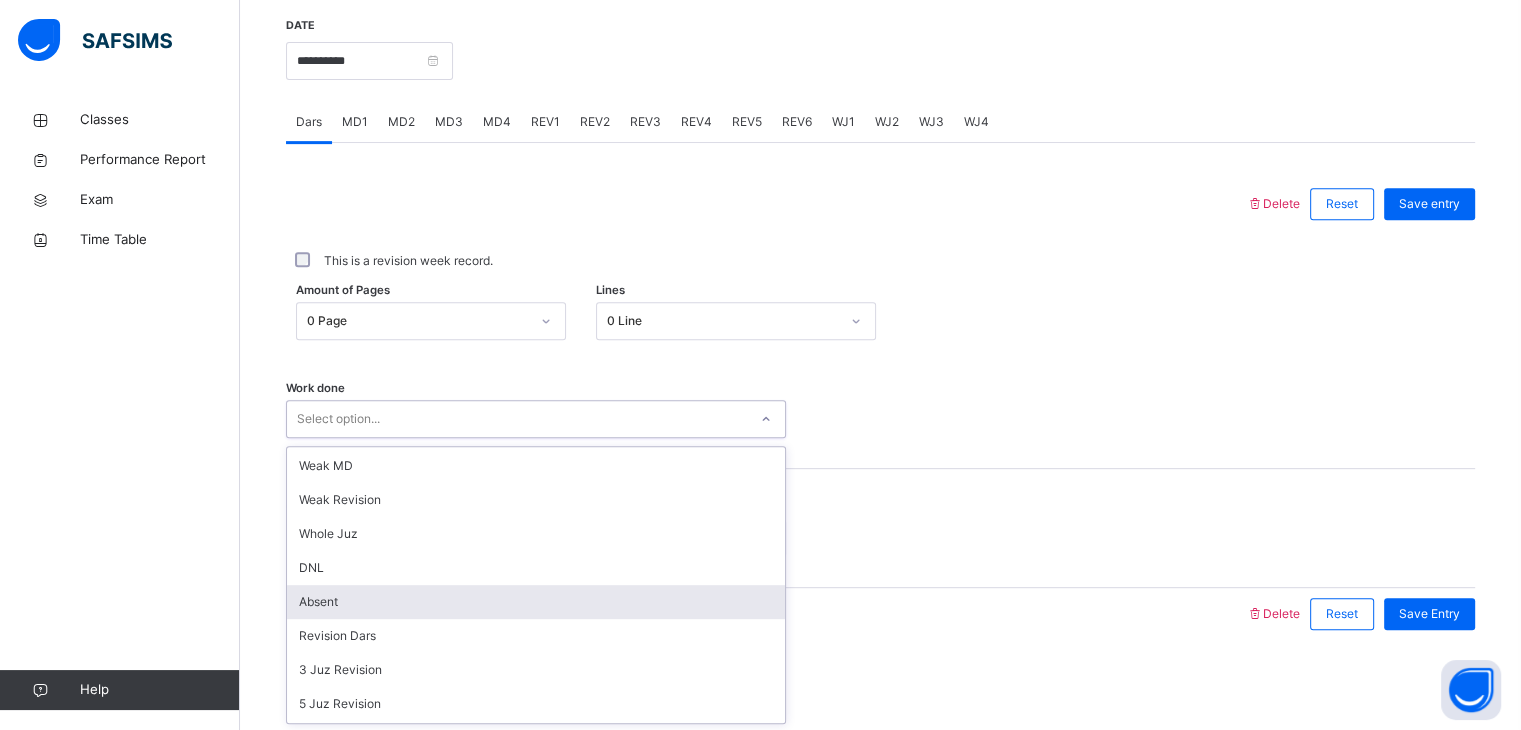 click on "Absent" at bounding box center (536, 602) 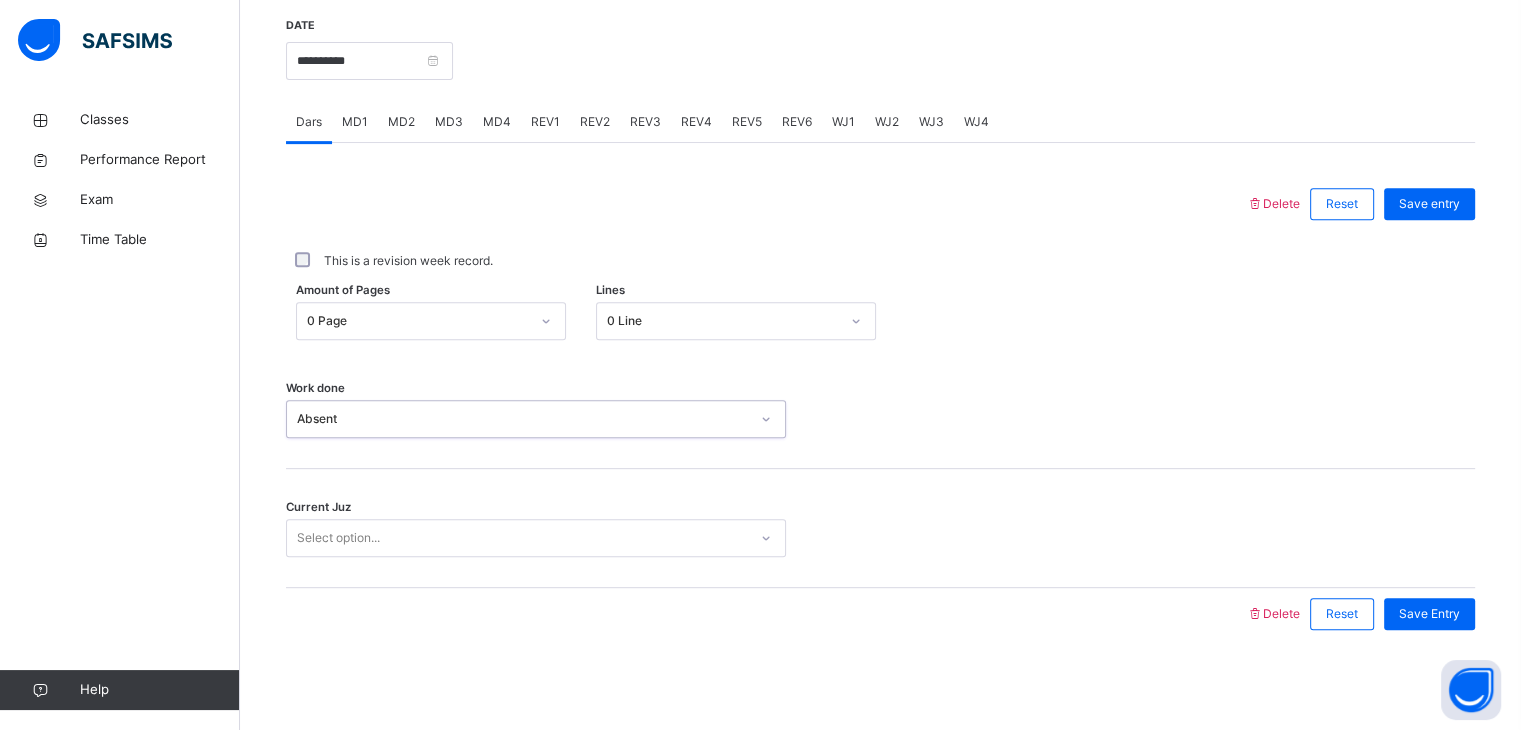 click on "Select option..." at bounding box center [517, 538] 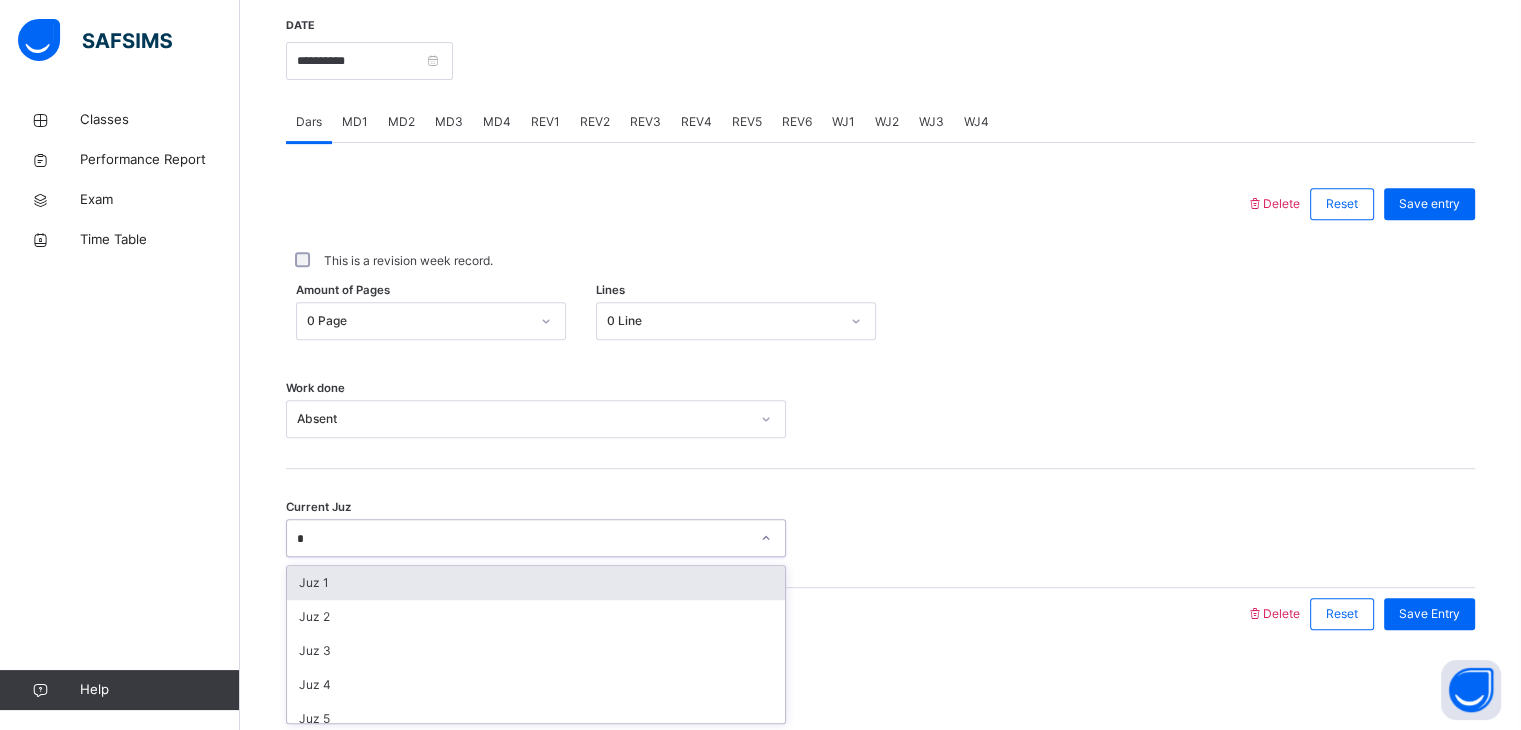 type on "**" 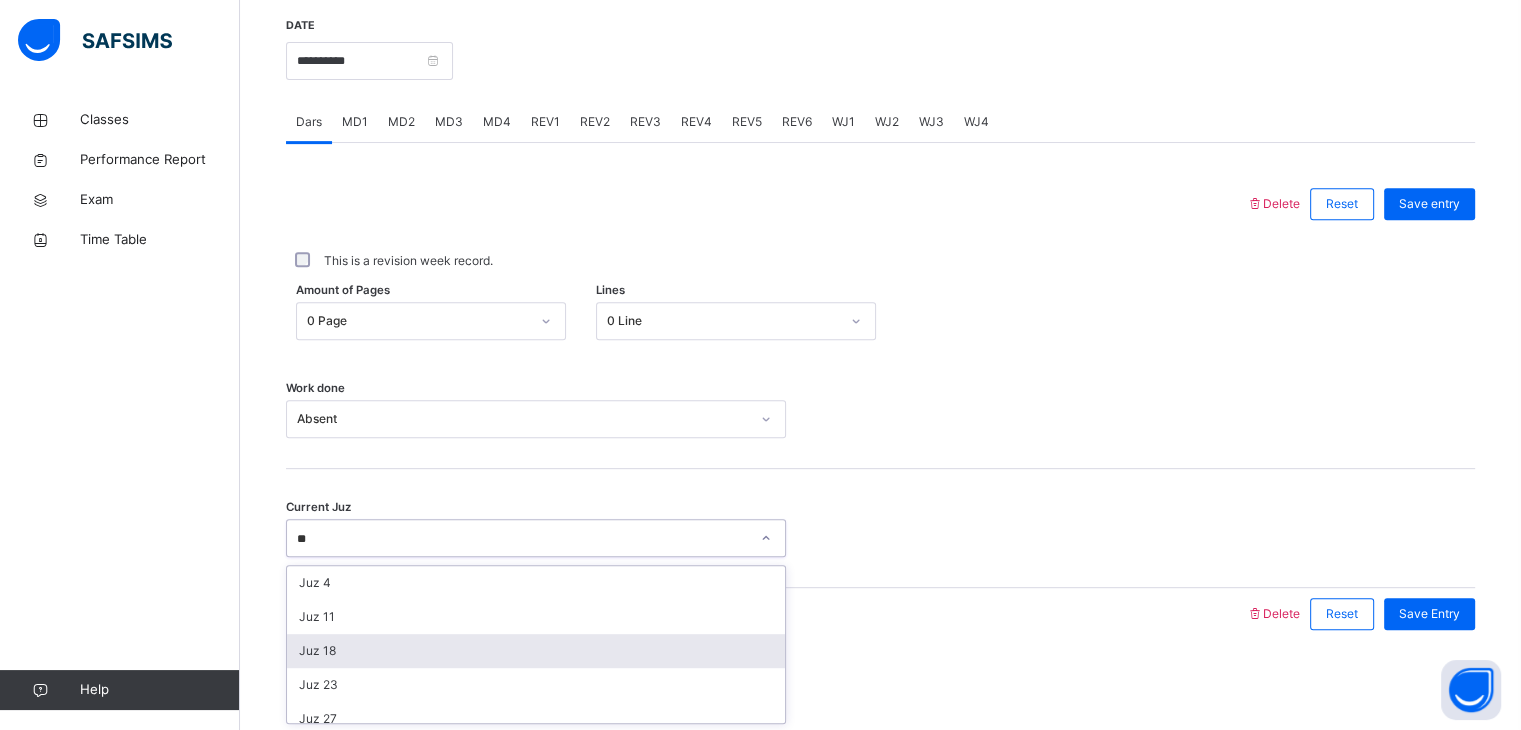 click on "Juz 18" at bounding box center [536, 651] 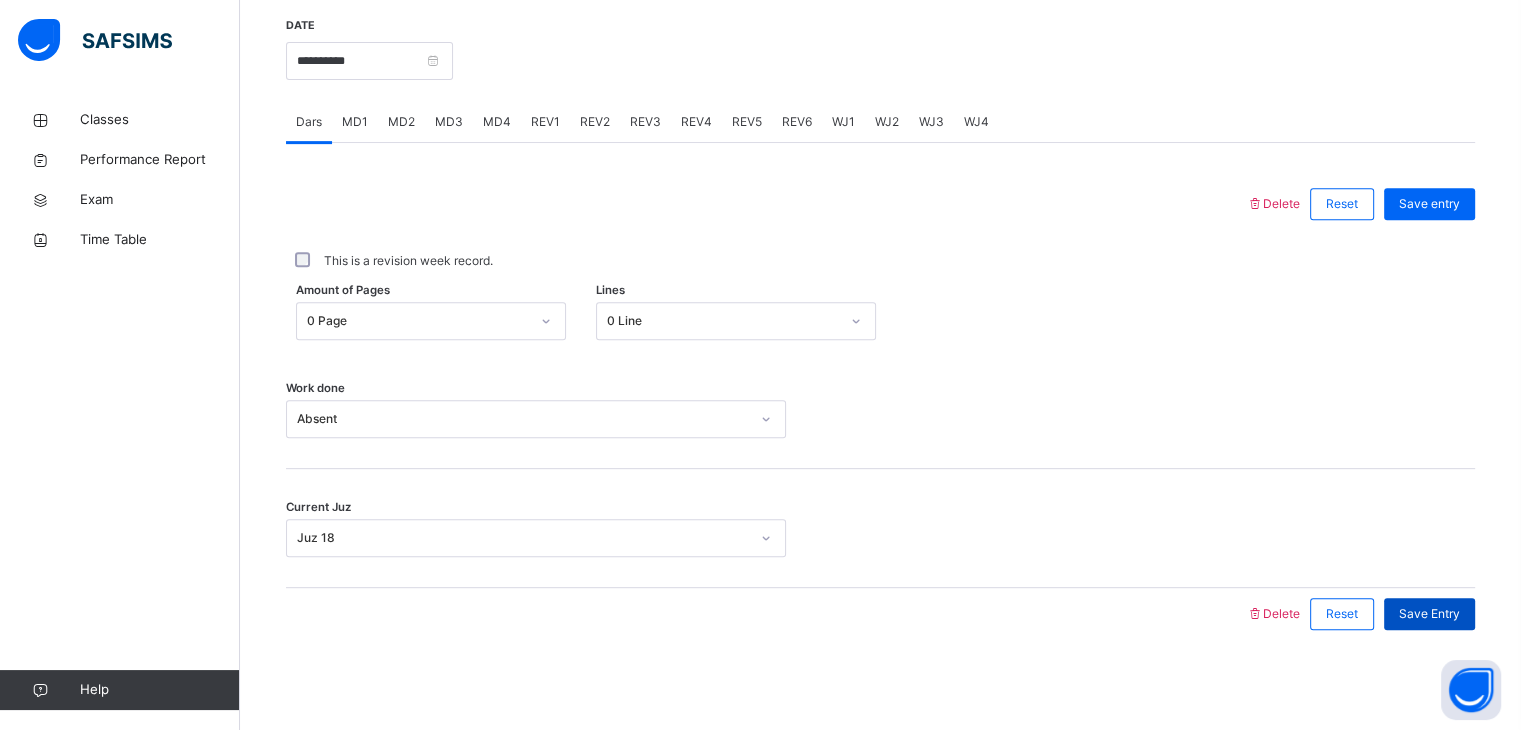 click on "Save Entry" at bounding box center (1429, 614) 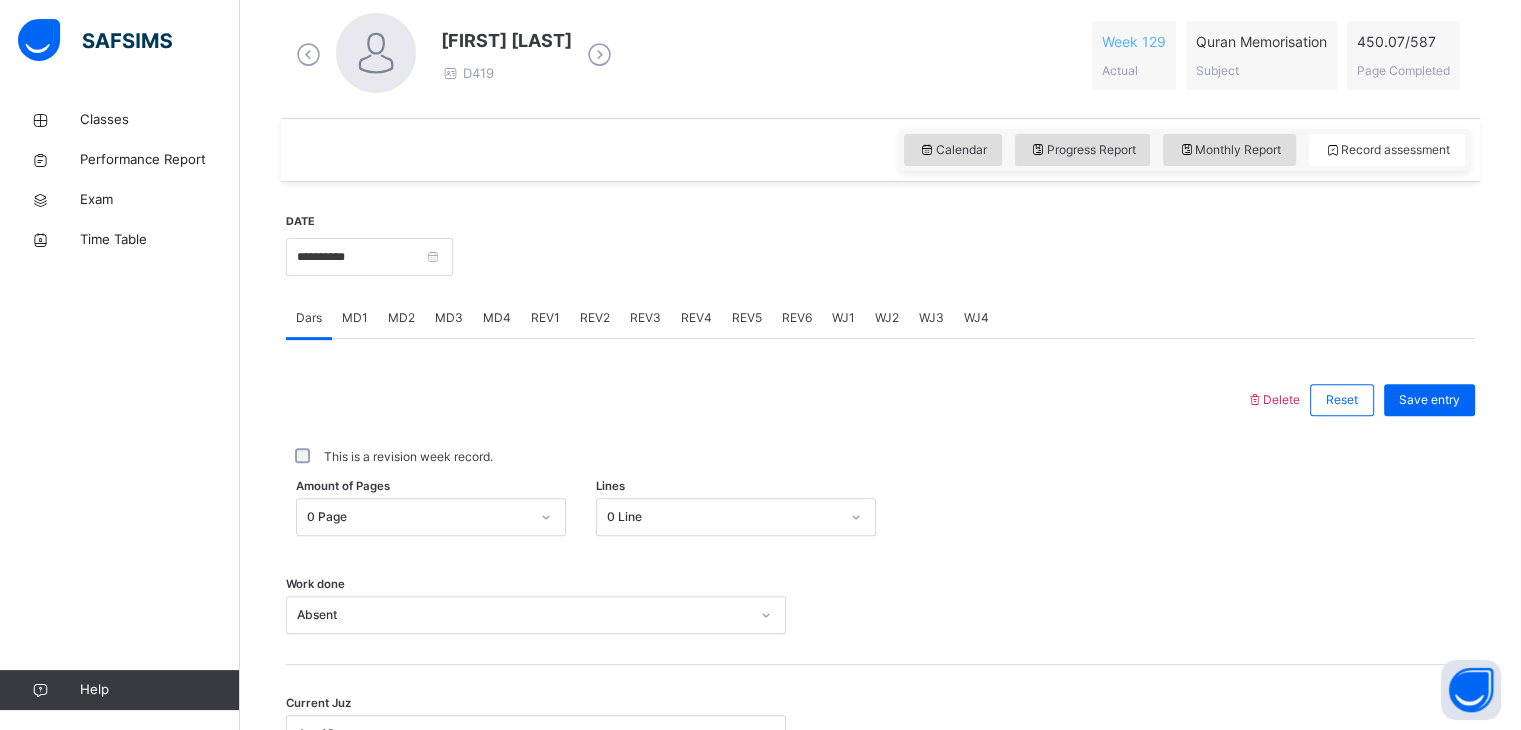 scroll, scrollTop: 589, scrollLeft: 0, axis: vertical 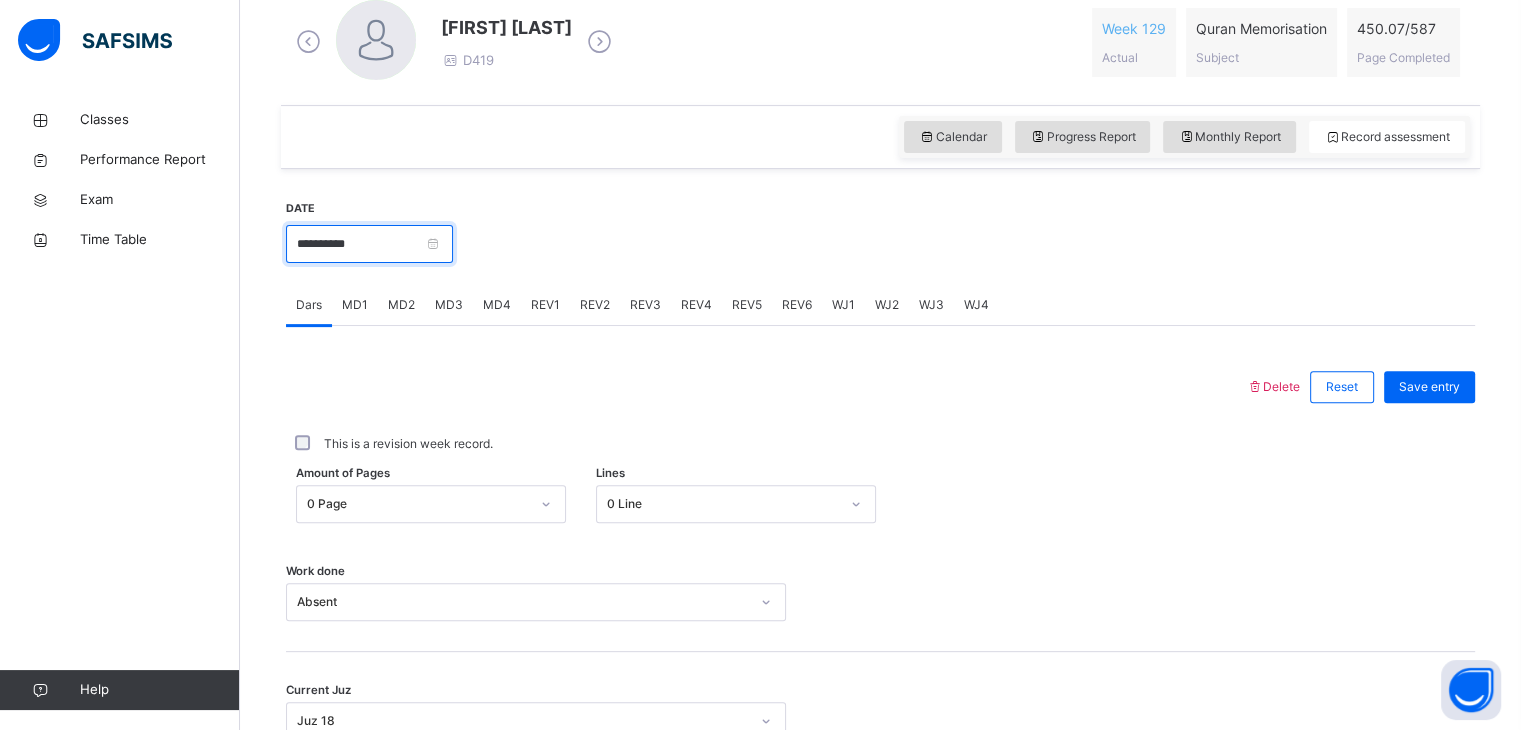click on "**********" at bounding box center [369, 244] 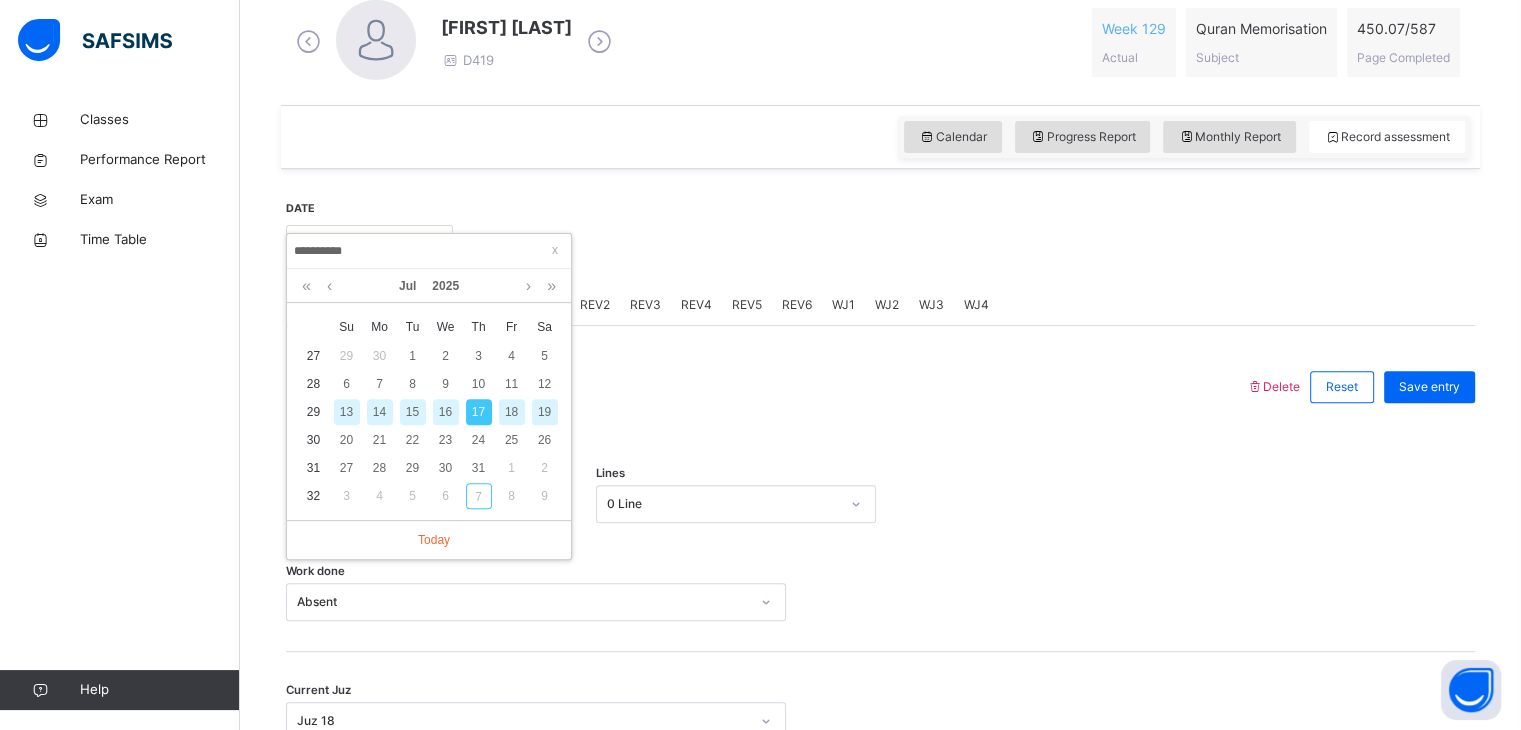 click on "18" at bounding box center [512, 412] 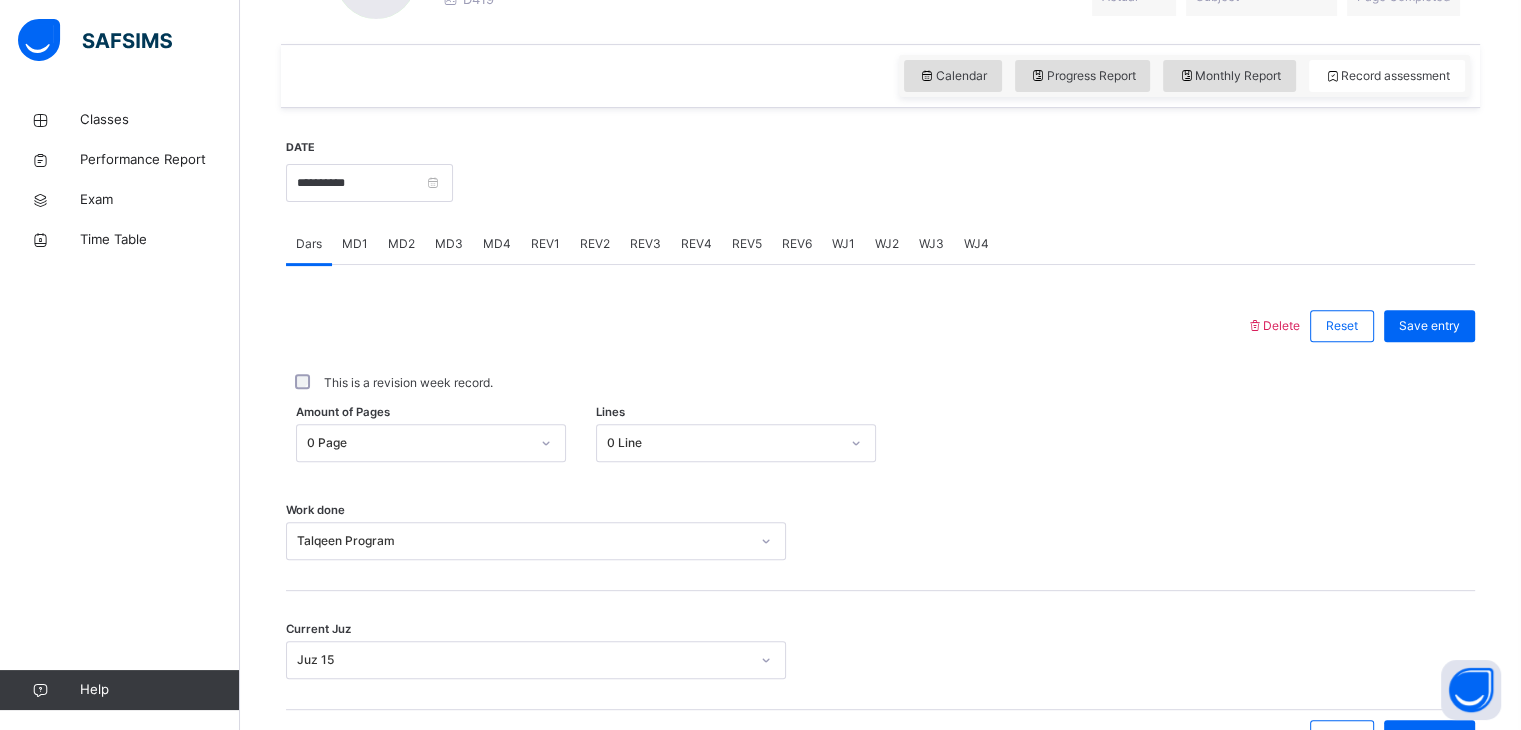 scroll, scrollTop: 666, scrollLeft: 0, axis: vertical 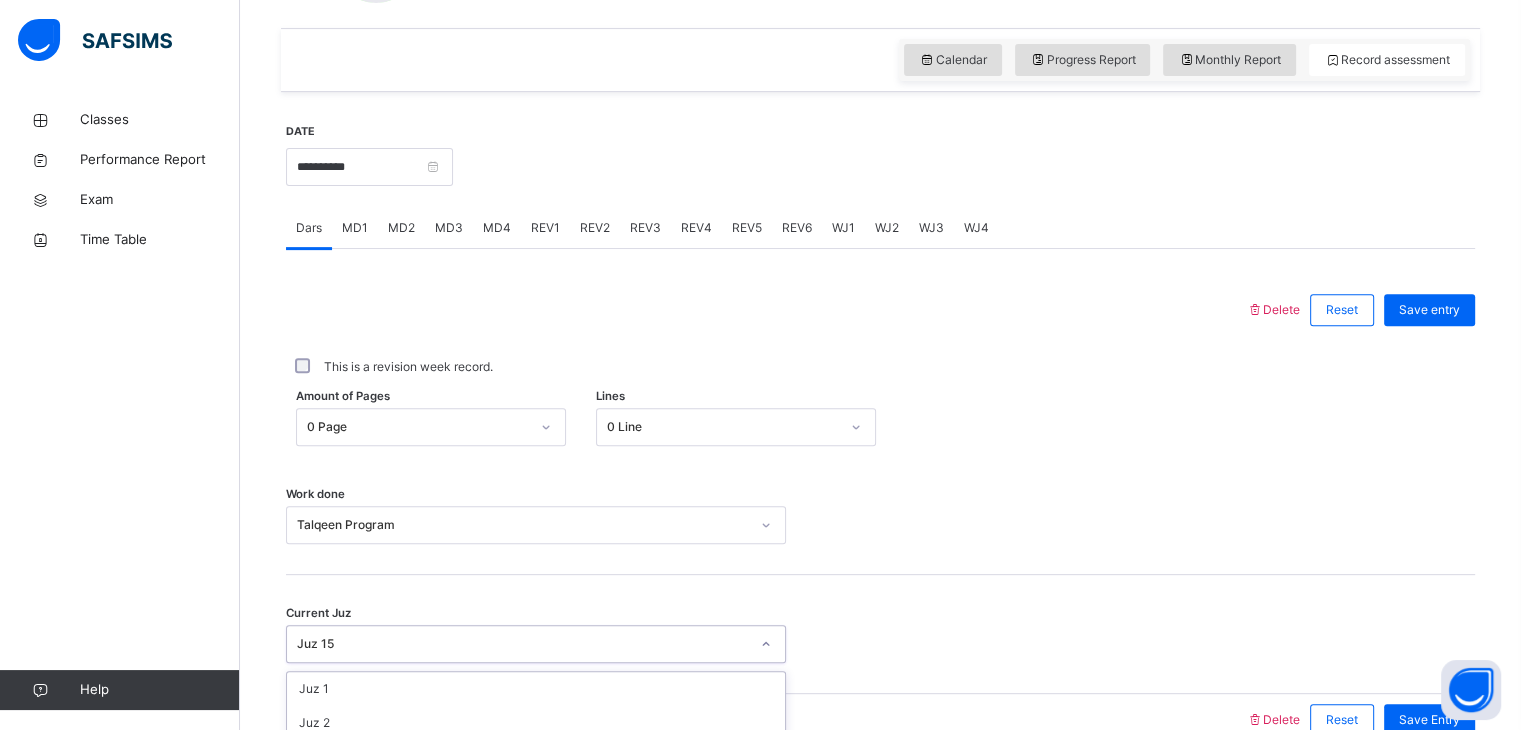 click on "option Juz 3 focused, 3 of 30. 30 results available. Use Up and Down to choose options, press Enter to select the currently focused option, press Escape to exit the menu, press Tab to select the option and exit the menu. Juz 15 Juz 1 Juz 2 Juz 3 Juz 4 Juz 5 Juz 6 Juz 7 Juz 8 Juz 9 Juz 10 Juz 11 Juz 12 Juz 13 Juz 14 Juz 15 Juz 16 Juz 17 Juz 18 Juz 19 Juz 20 Juz 21 Juz 22 Juz 23 Juz 24 Juz 25 Juz 26 Juz 27 Juz 28 Juz 29 Juz 30" at bounding box center (536, 644) 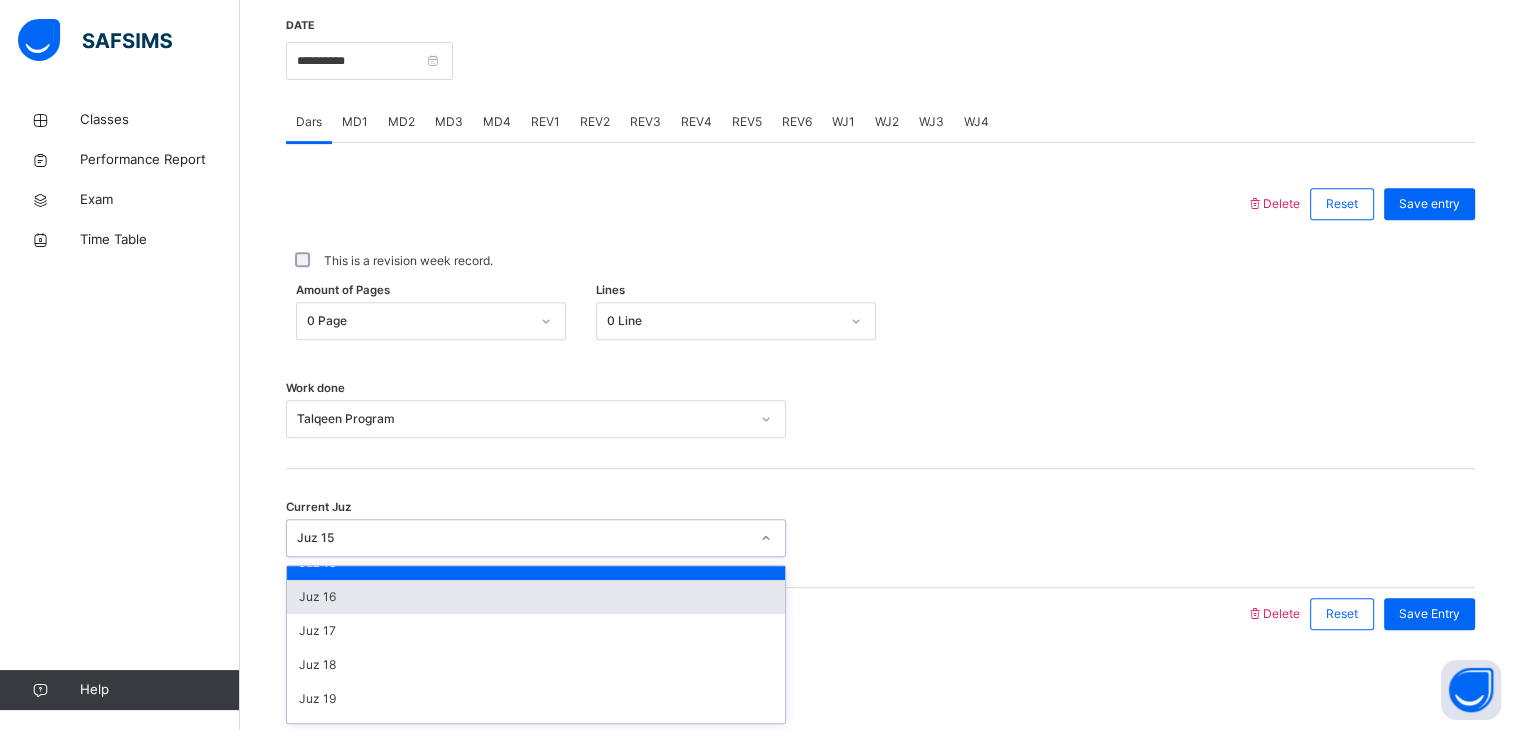 scroll, scrollTop: 519, scrollLeft: 0, axis: vertical 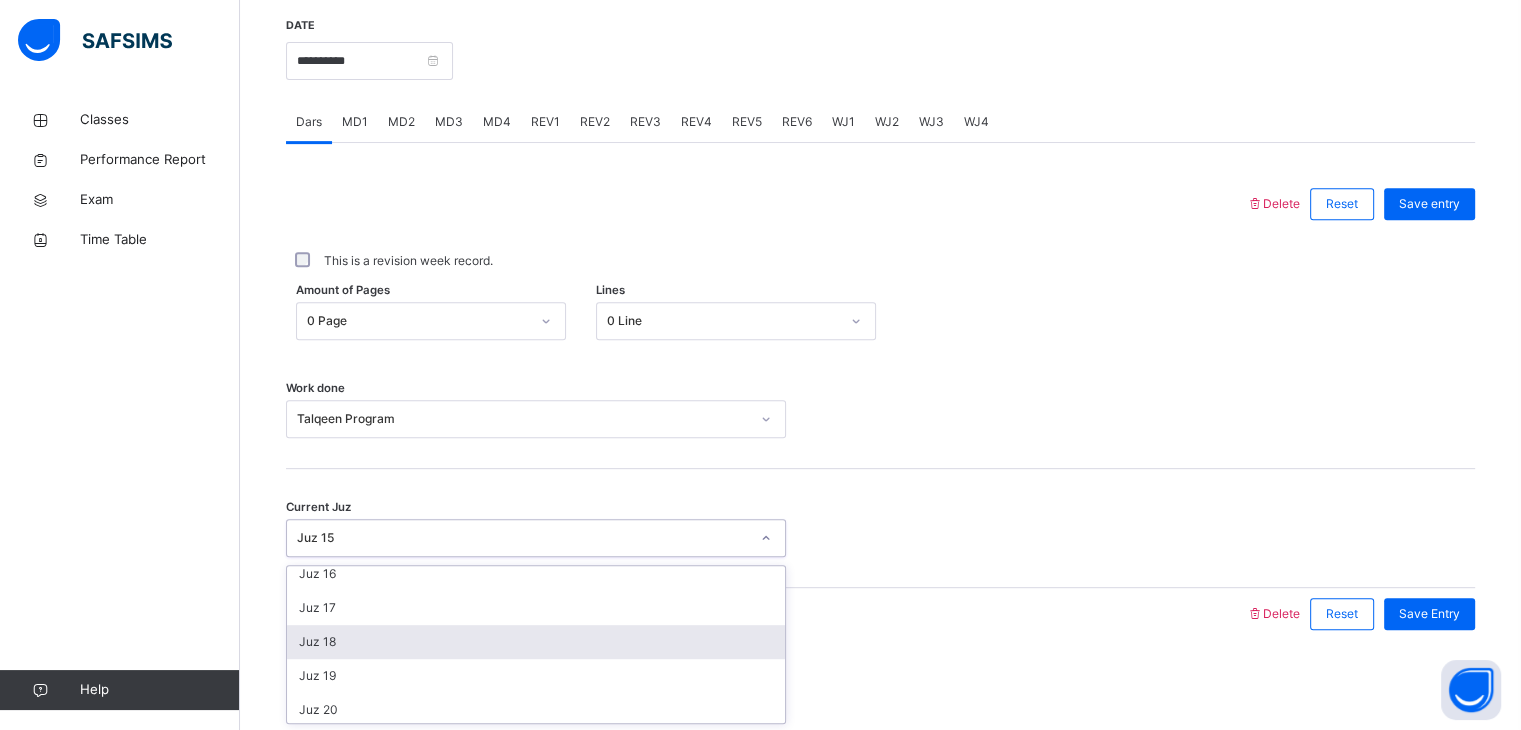 click on "Juz 18" at bounding box center [536, 642] 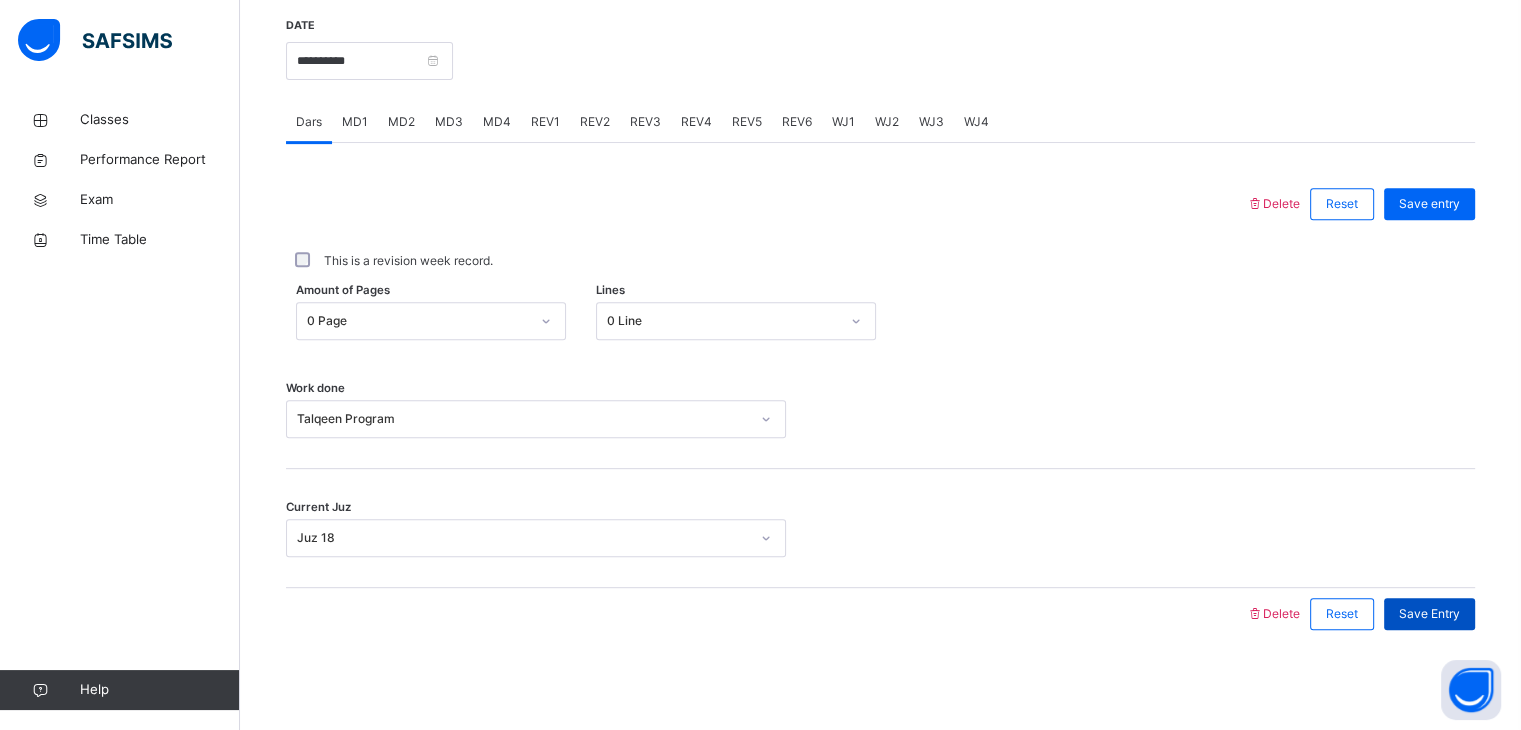click on "Save Entry" at bounding box center (1429, 614) 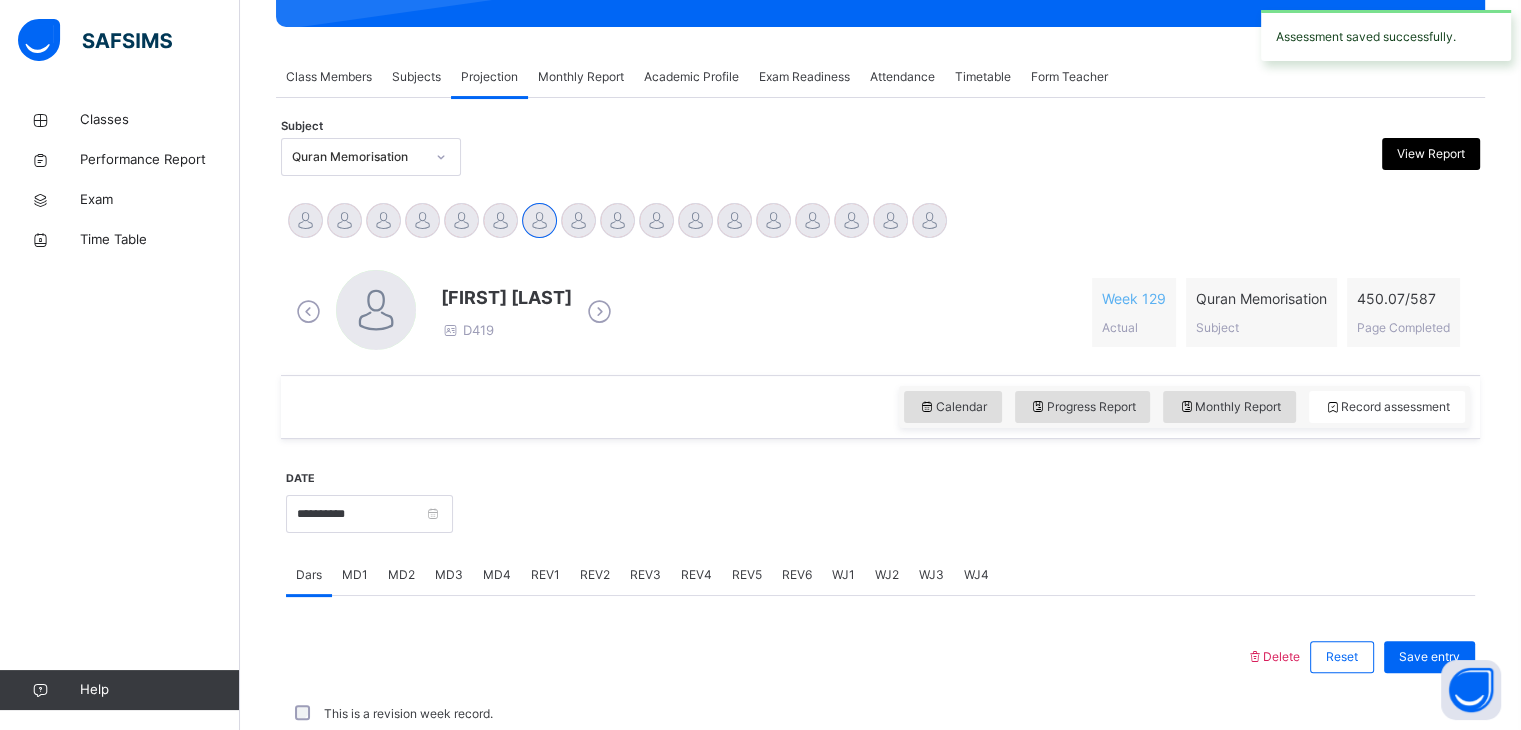 scroll, scrollTop: 772, scrollLeft: 0, axis: vertical 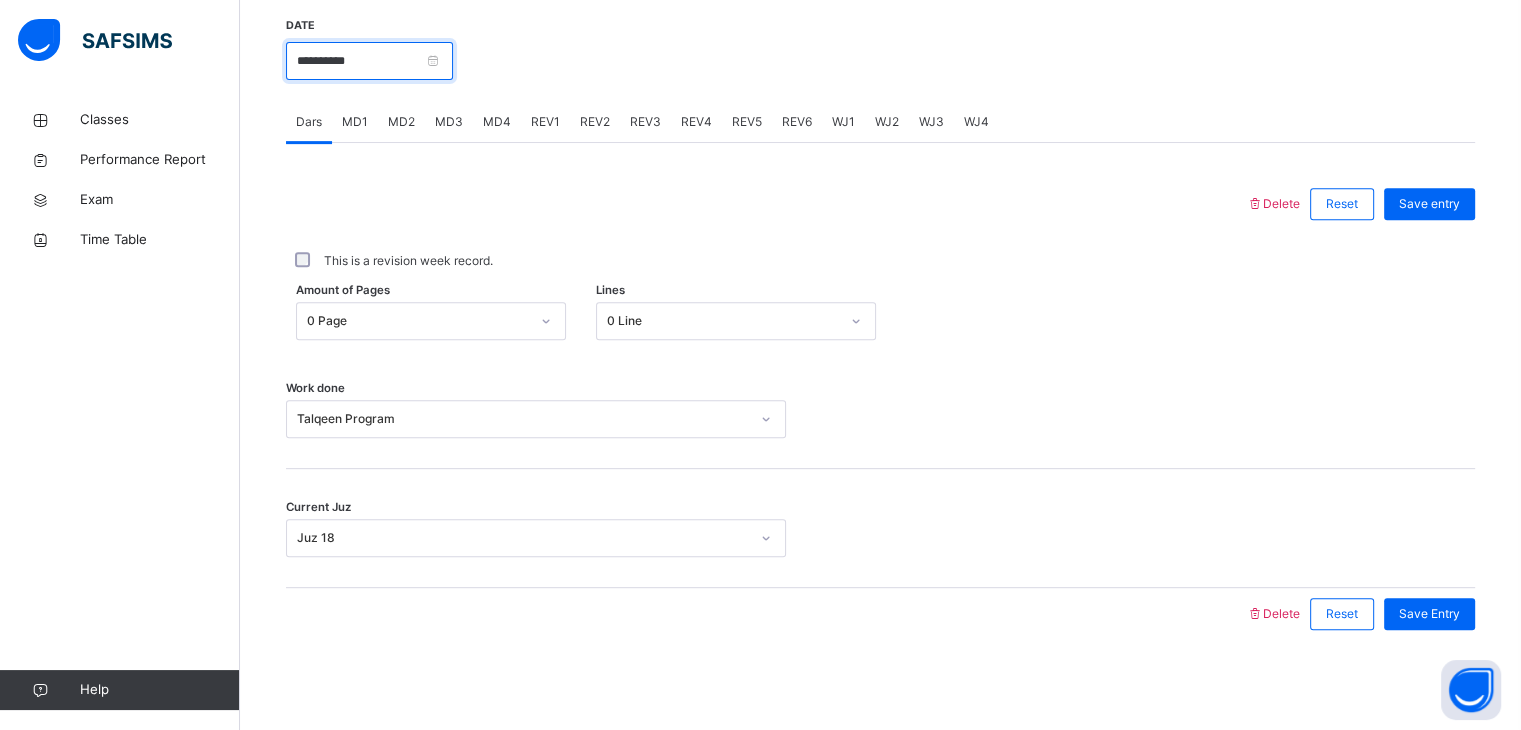 click on "**********" at bounding box center (369, 61) 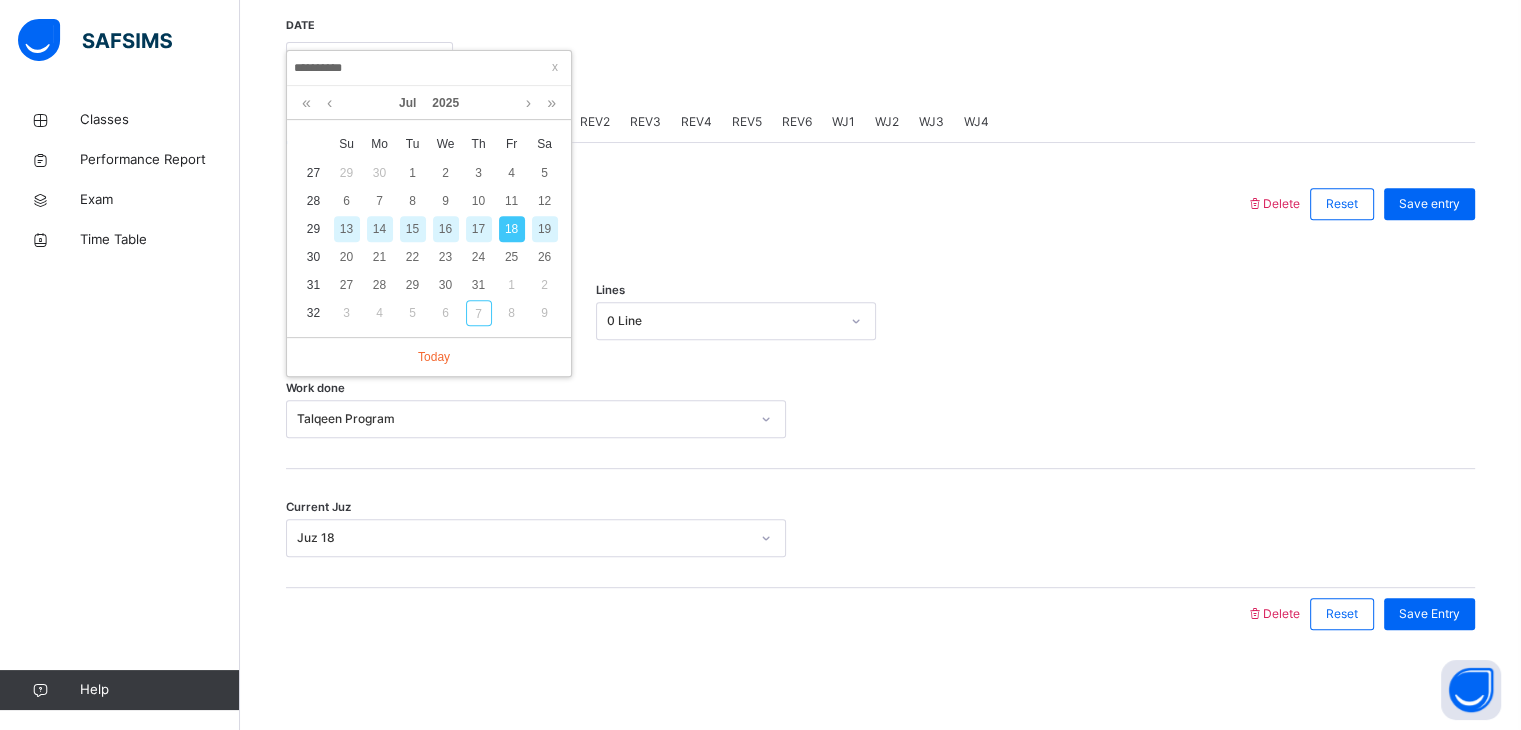 click at bounding box center [766, 204] 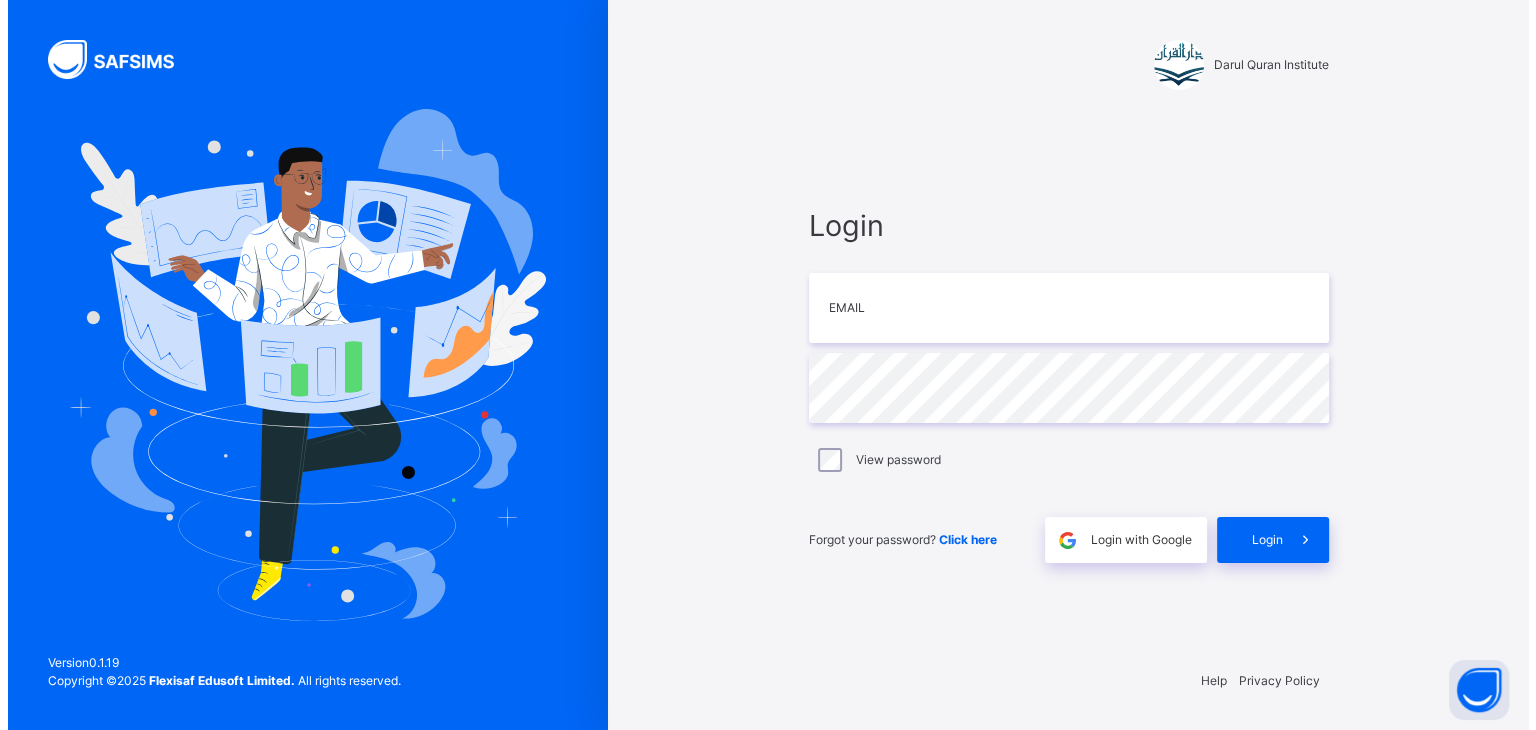 scroll, scrollTop: 0, scrollLeft: 0, axis: both 